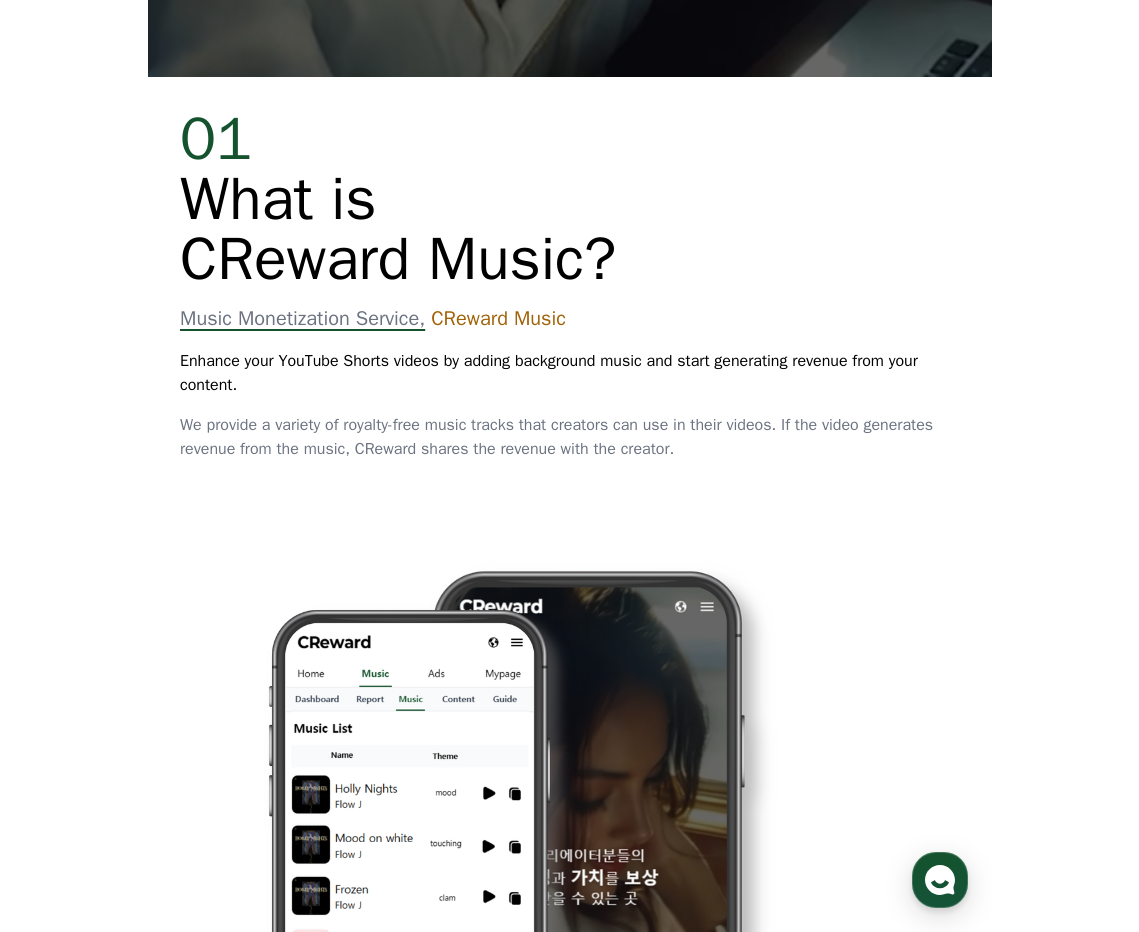 scroll, scrollTop: 0, scrollLeft: 0, axis: both 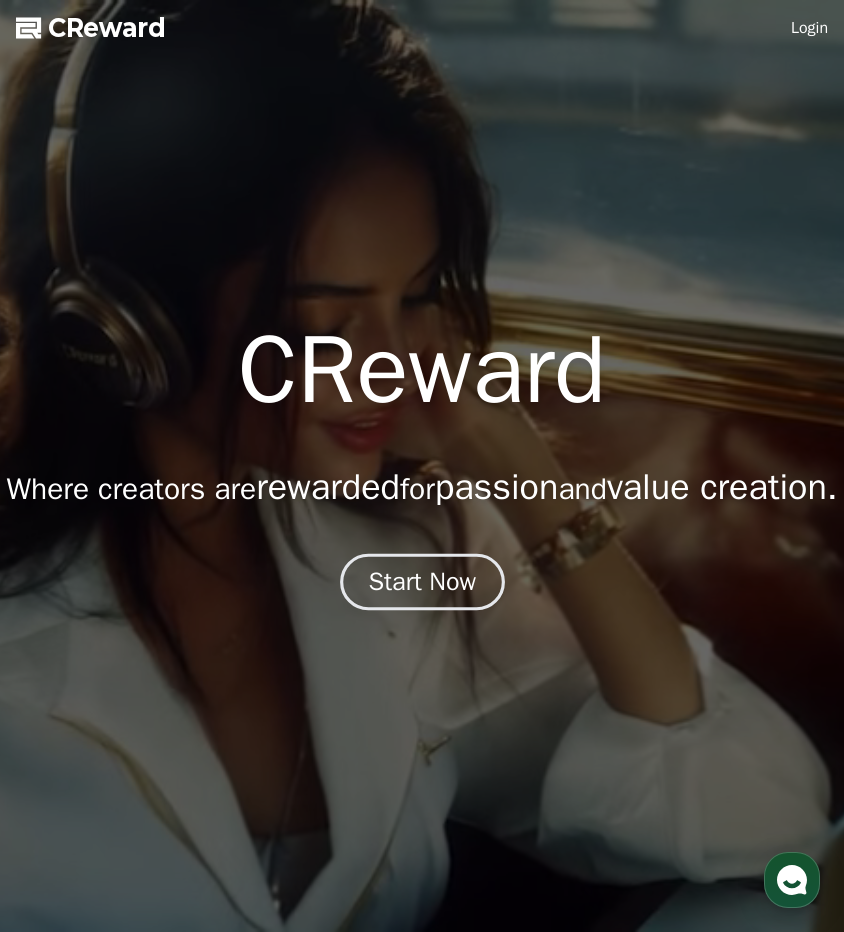 click on "Start Now" at bounding box center (422, 582) 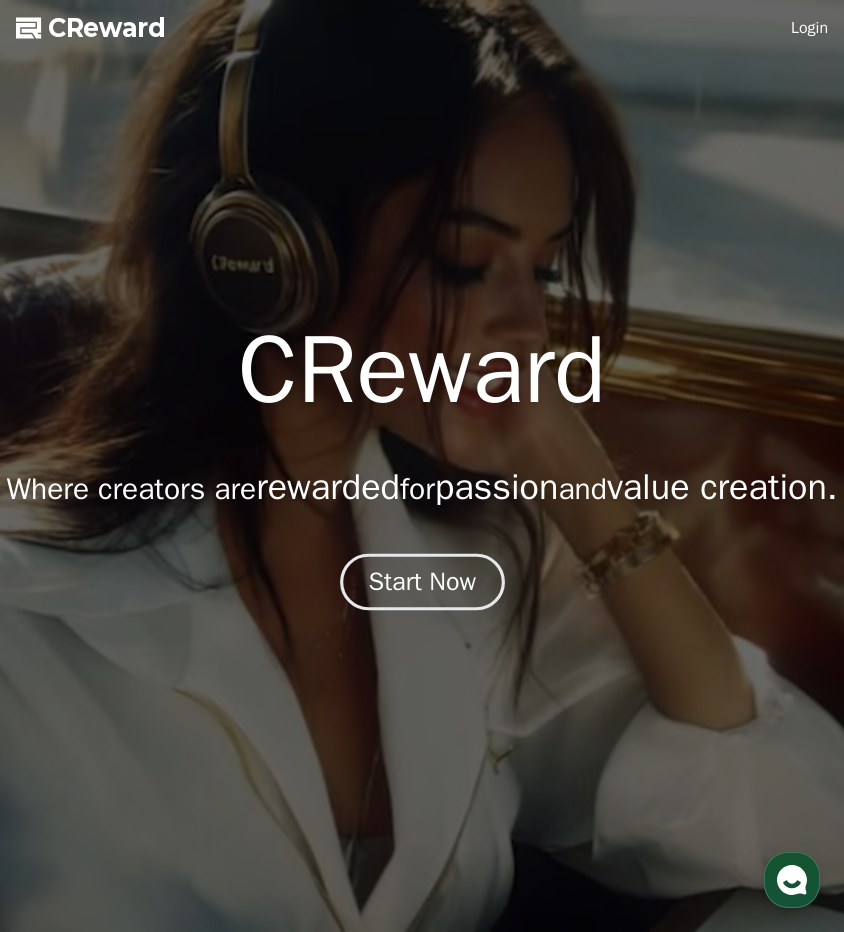 click on "Start Now" at bounding box center [422, 582] 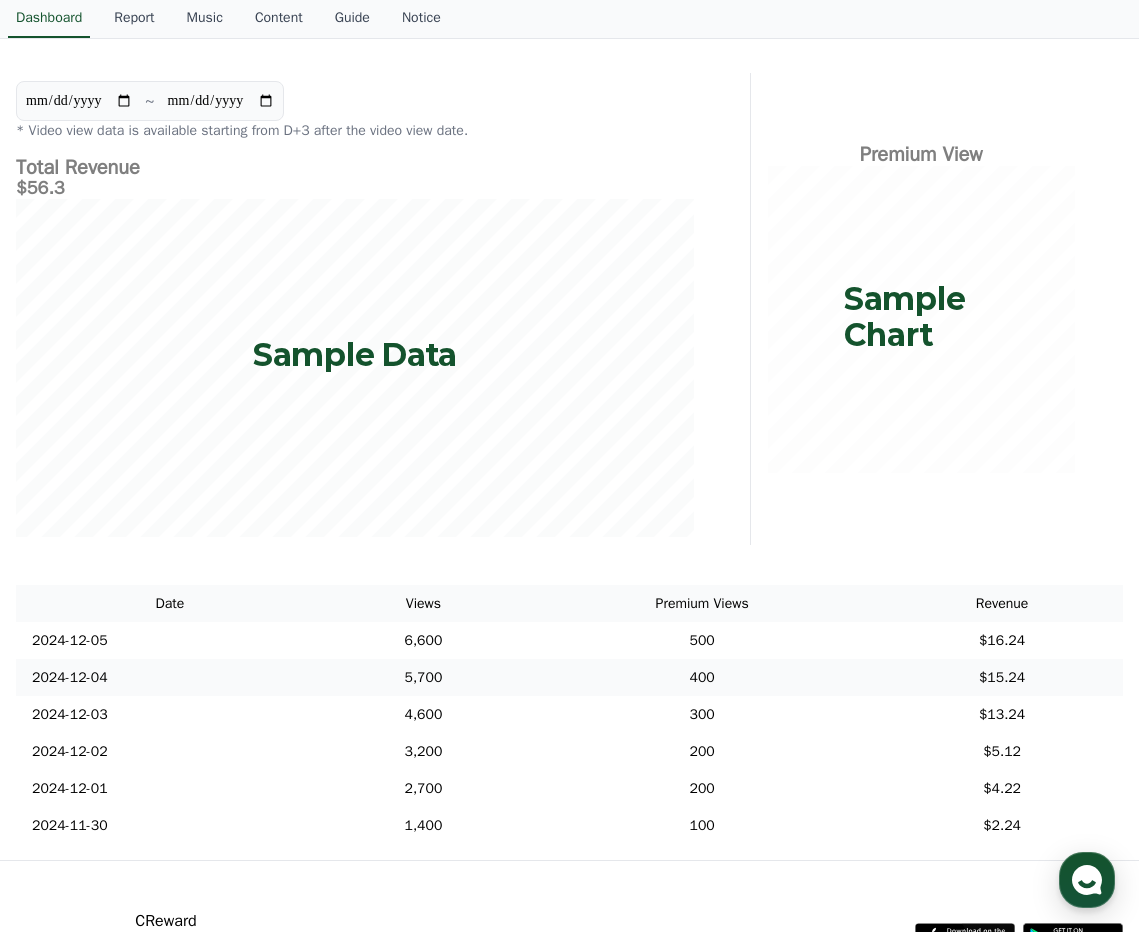 scroll, scrollTop: 0, scrollLeft: 0, axis: both 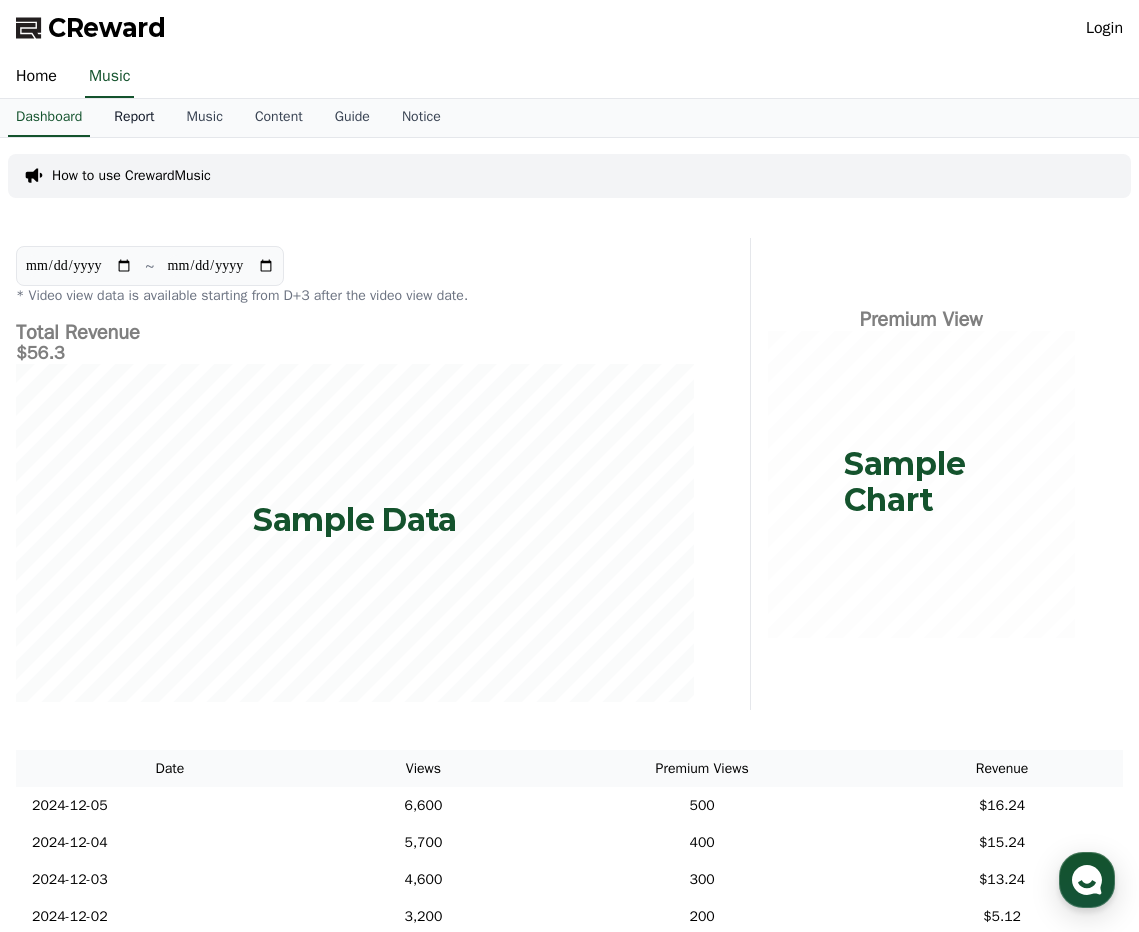 click on "Report" at bounding box center [134, 118] 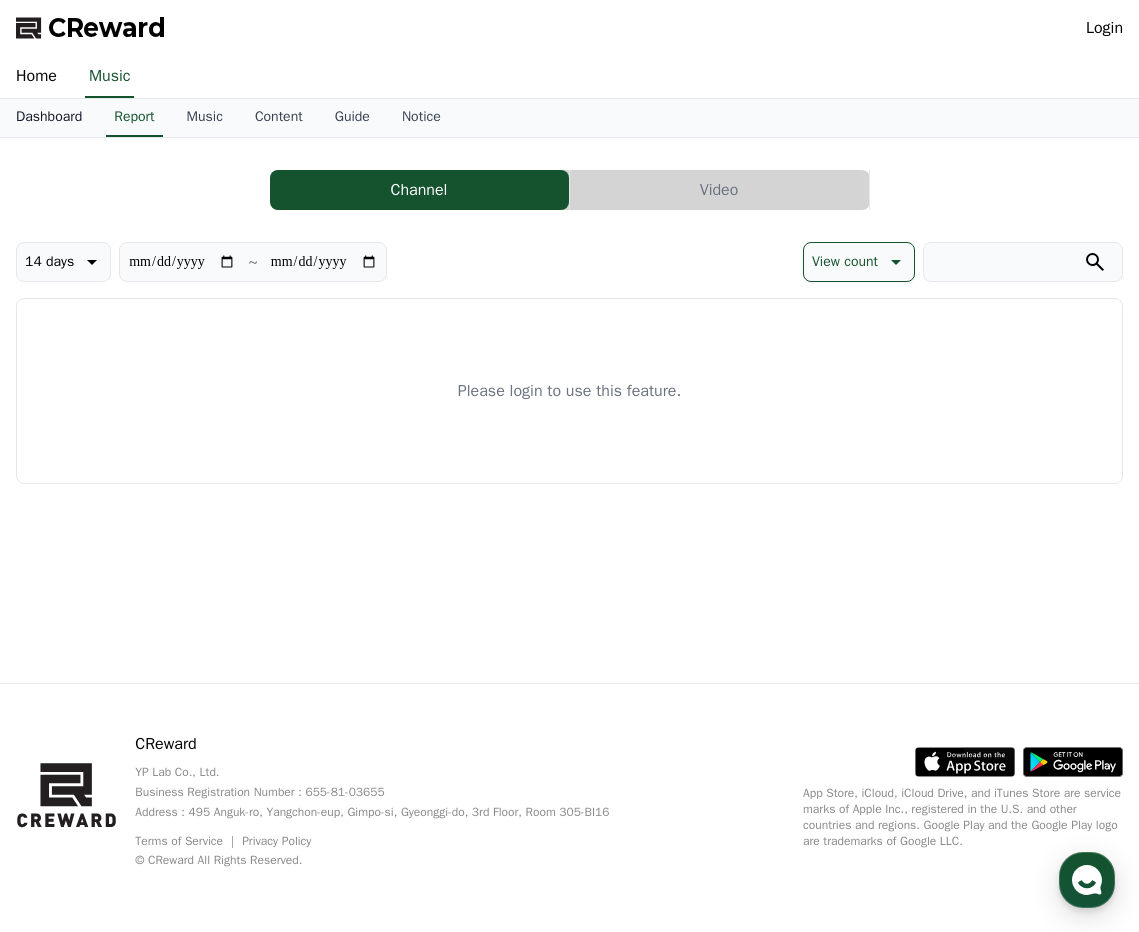 click on "Dashboard" at bounding box center (49, 118) 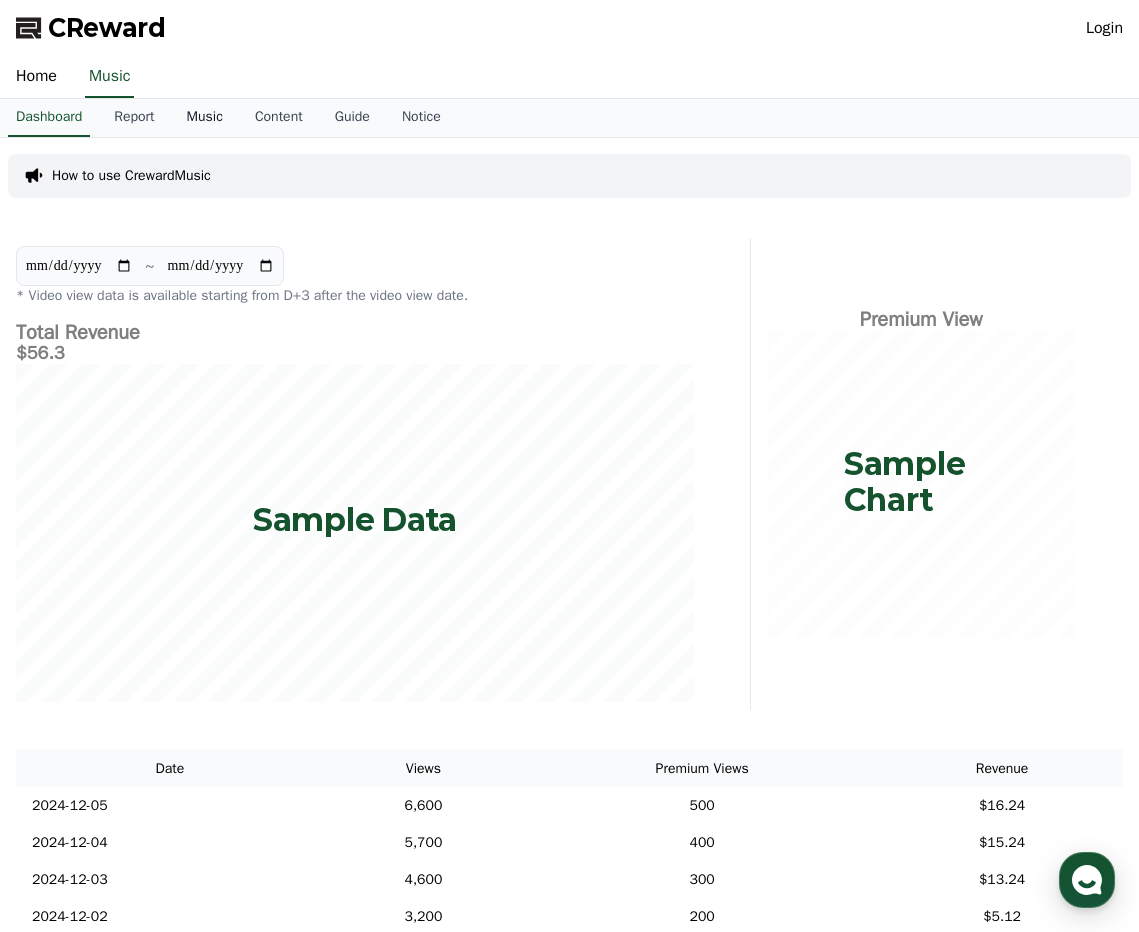 click on "Music" at bounding box center [205, 118] 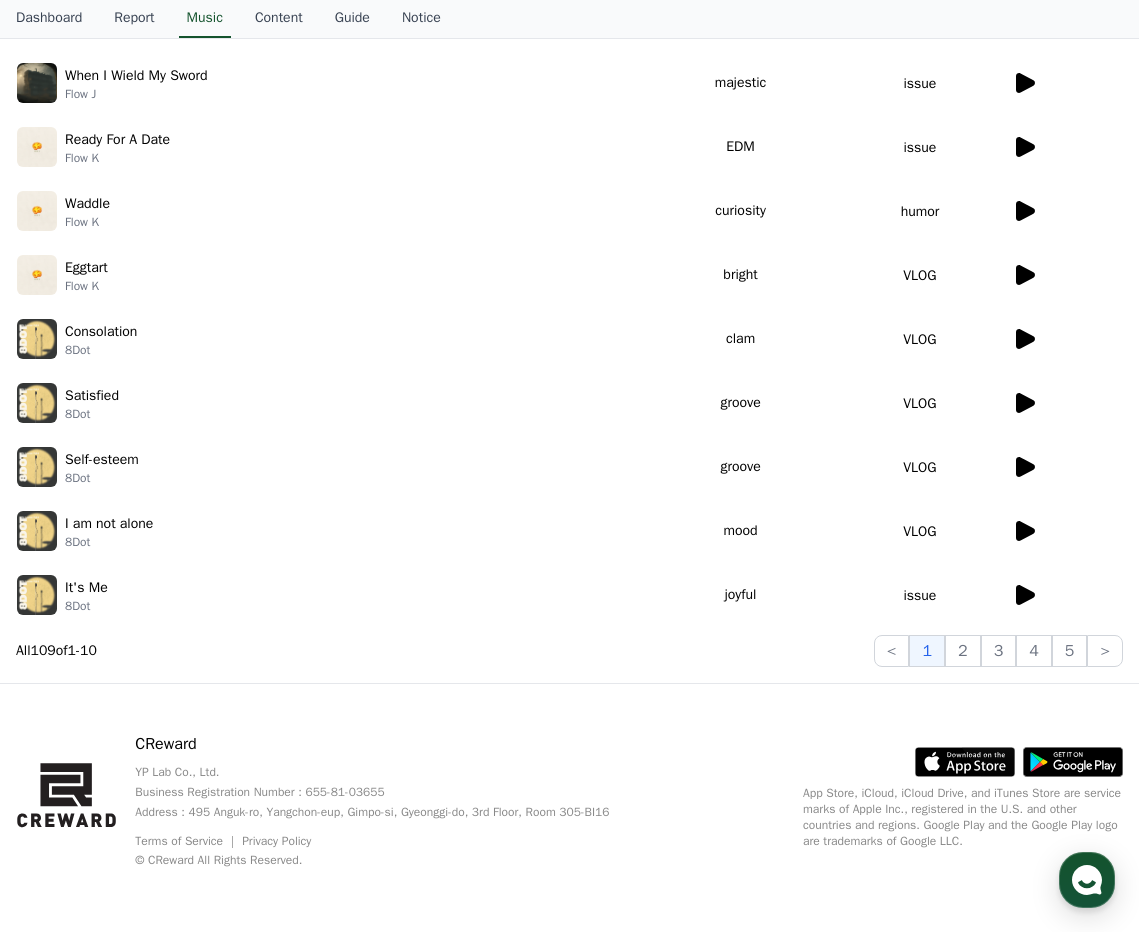 scroll, scrollTop: 0, scrollLeft: 0, axis: both 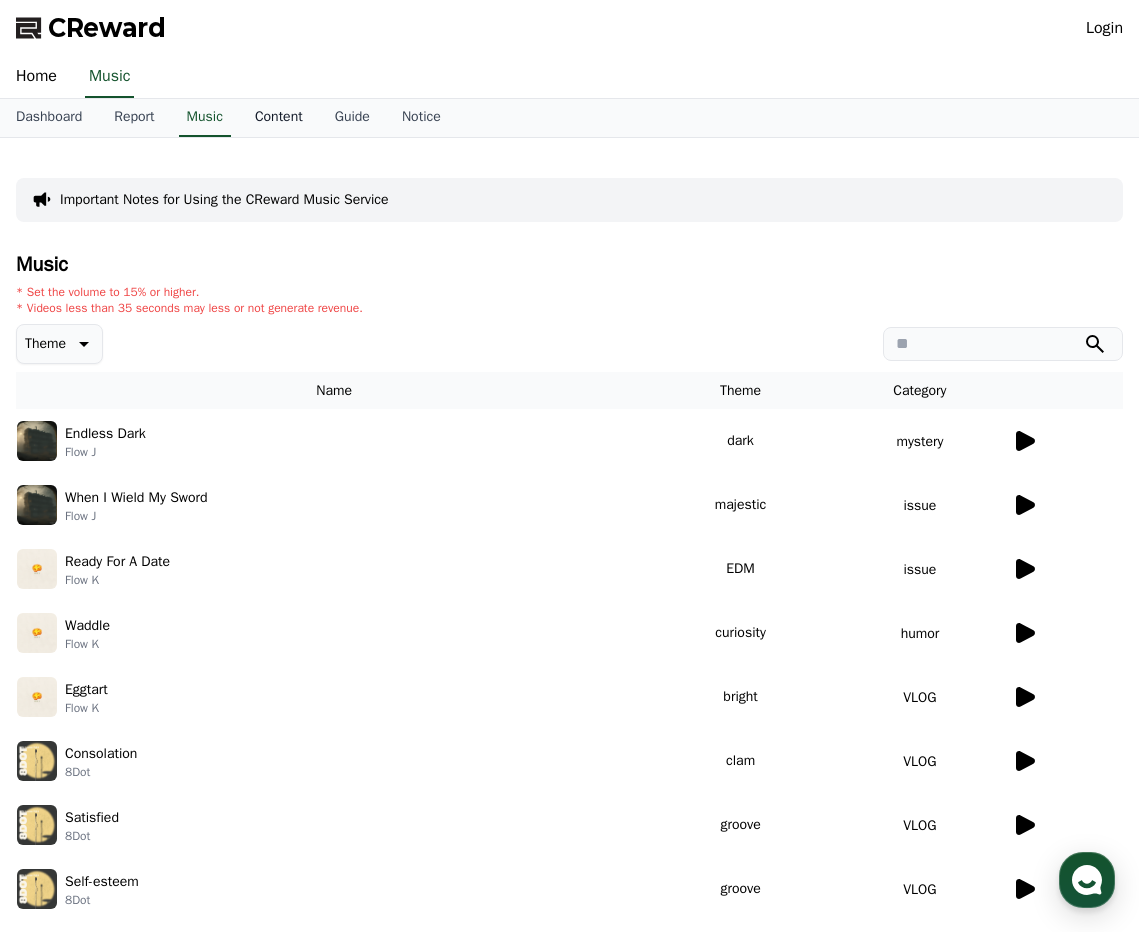 click on "Content" at bounding box center [279, 118] 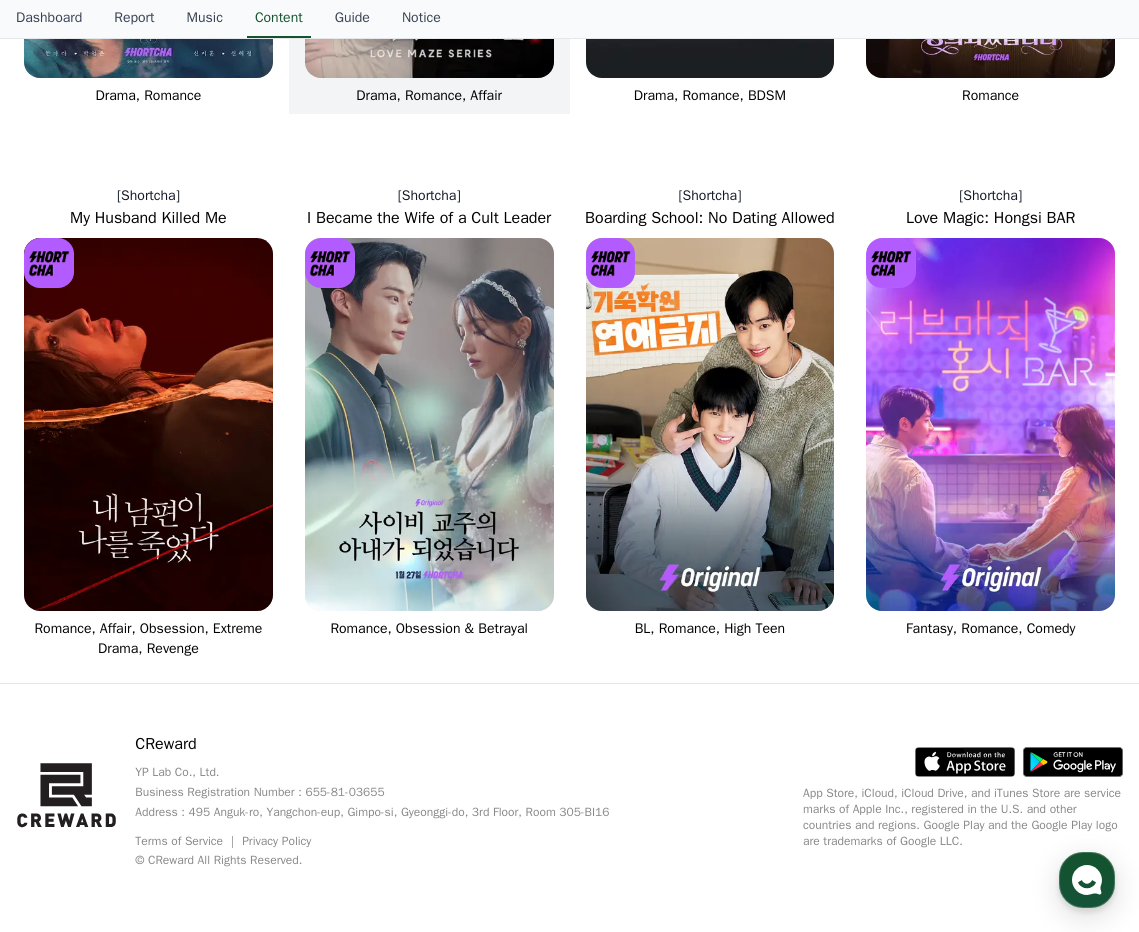 scroll, scrollTop: 0, scrollLeft: 0, axis: both 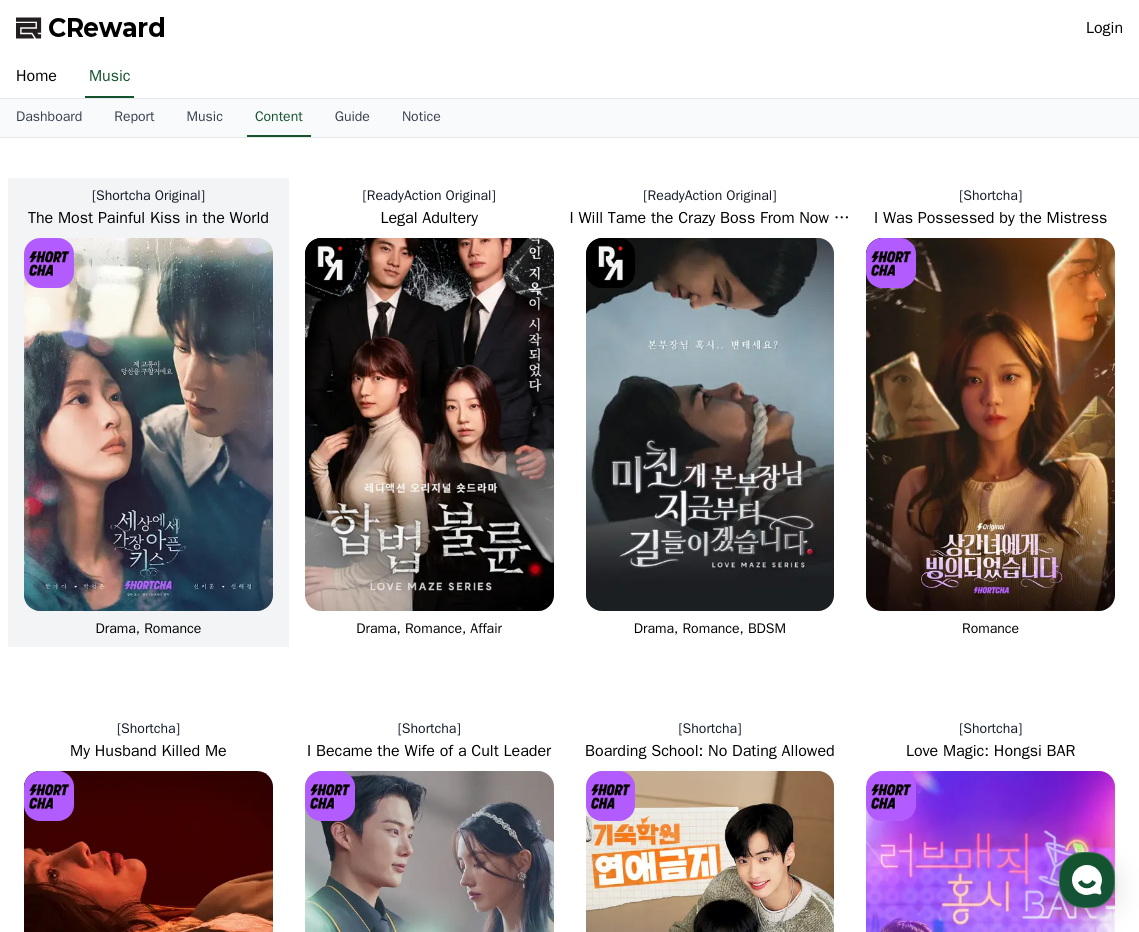 click at bounding box center [148, 424] 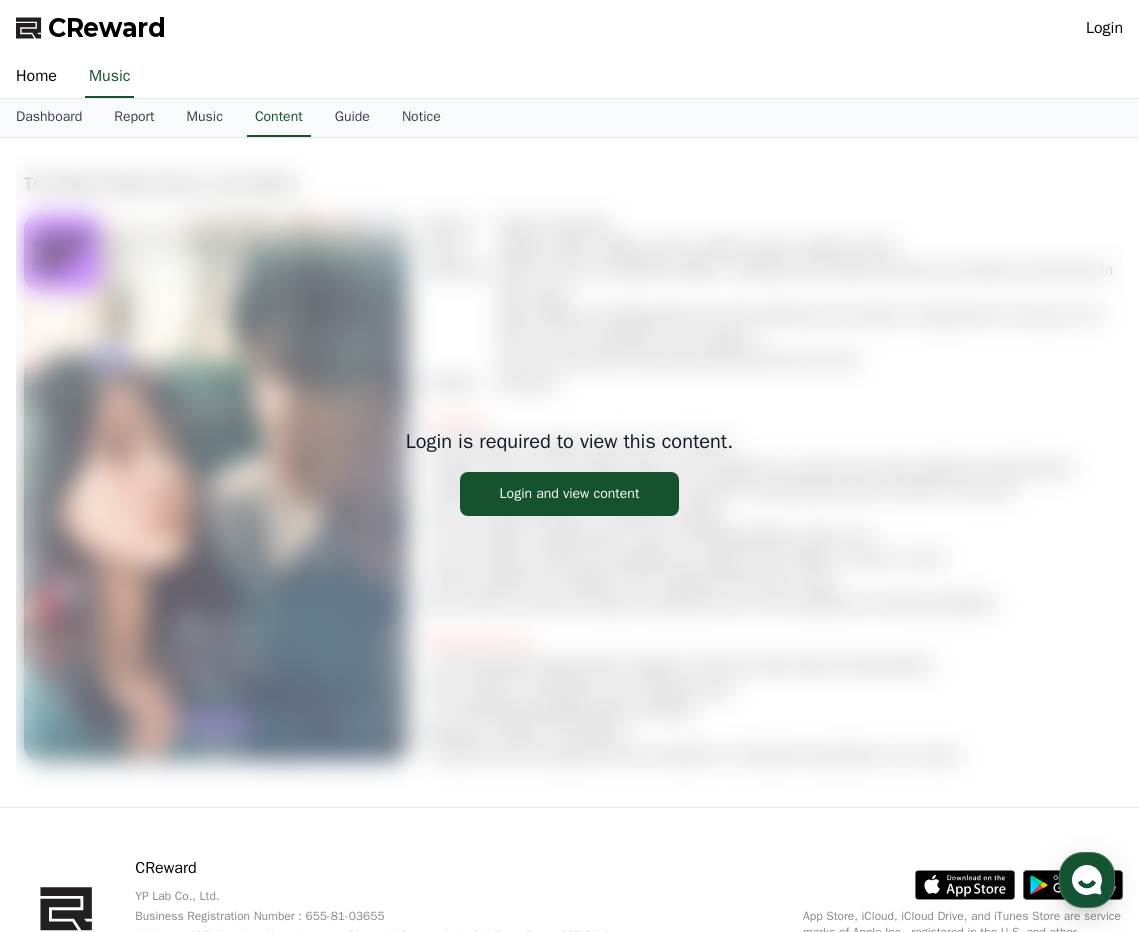 click on "Login is required to view this content.     Login and view content" at bounding box center (569, 472) 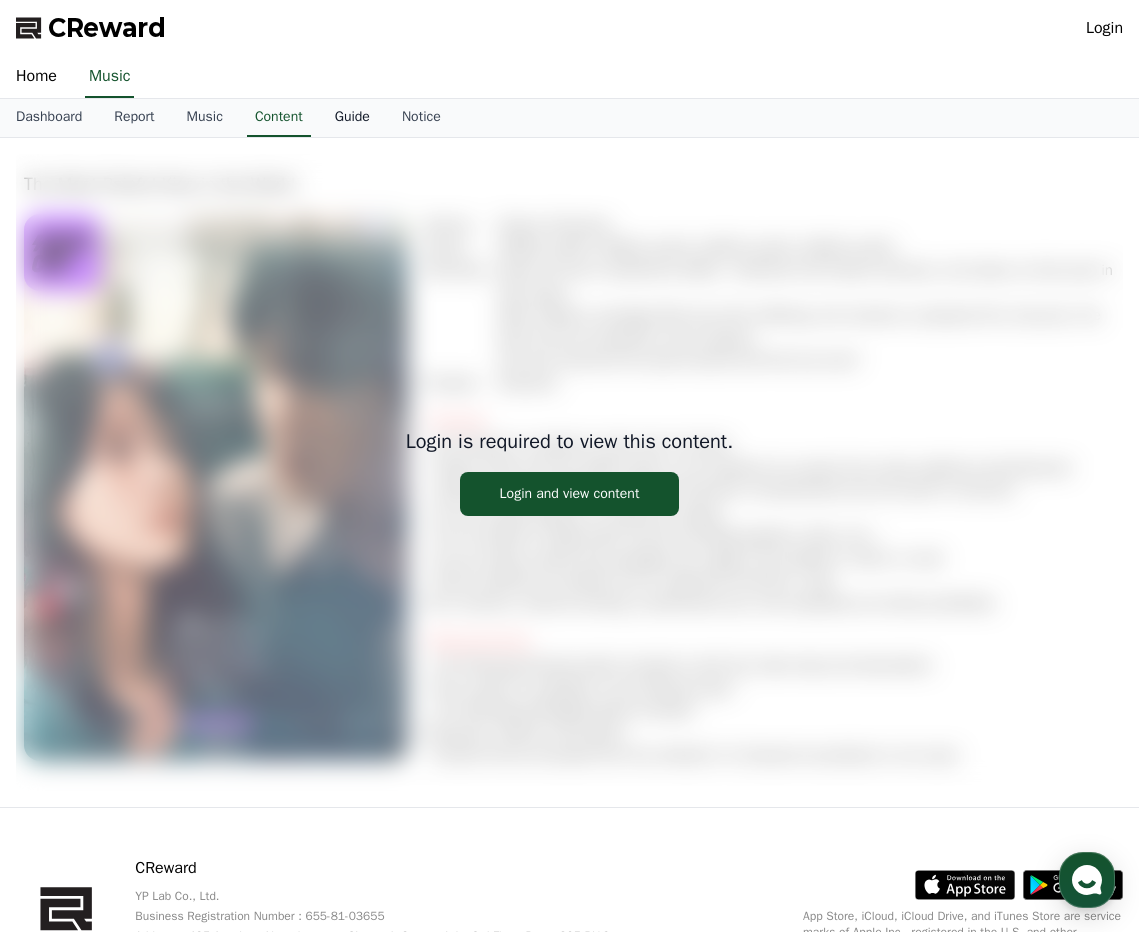 click on "Guide" at bounding box center (352, 118) 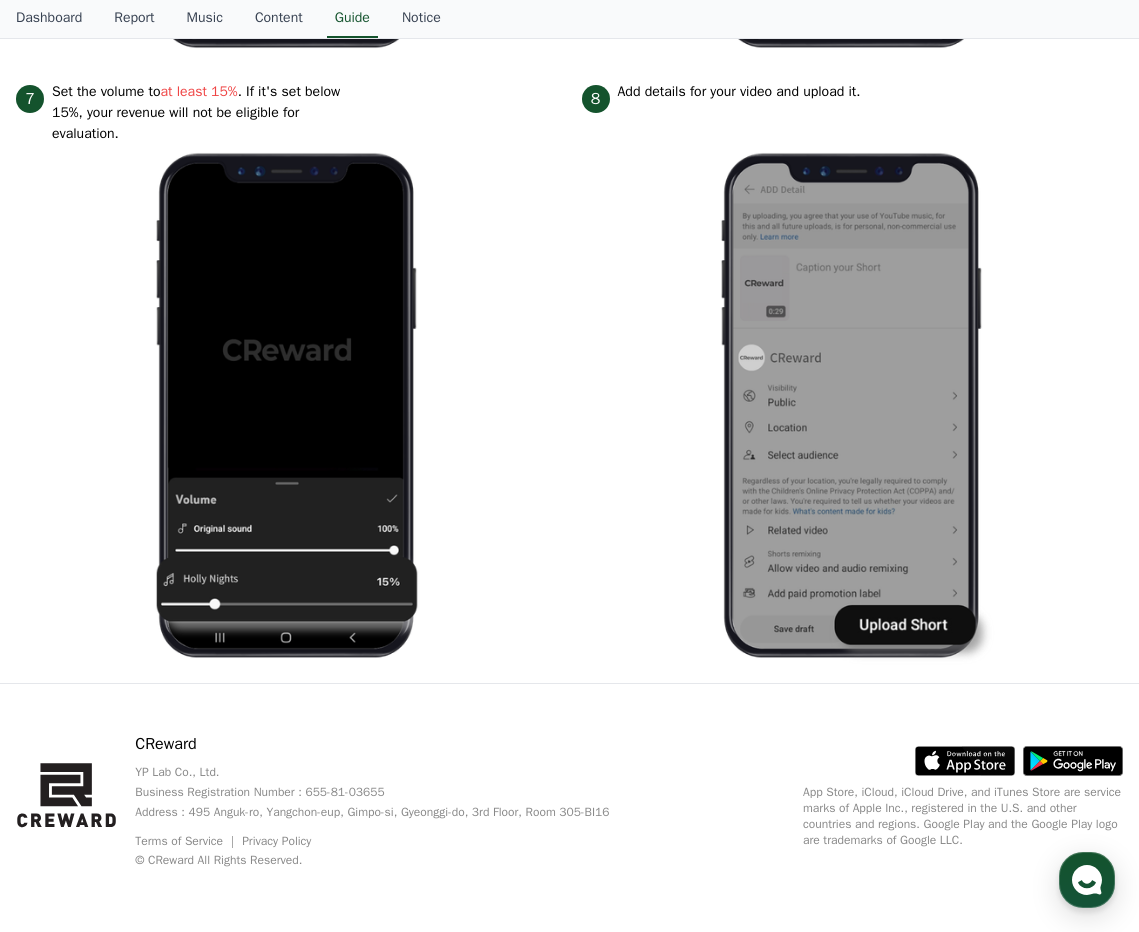 scroll, scrollTop: 0, scrollLeft: 0, axis: both 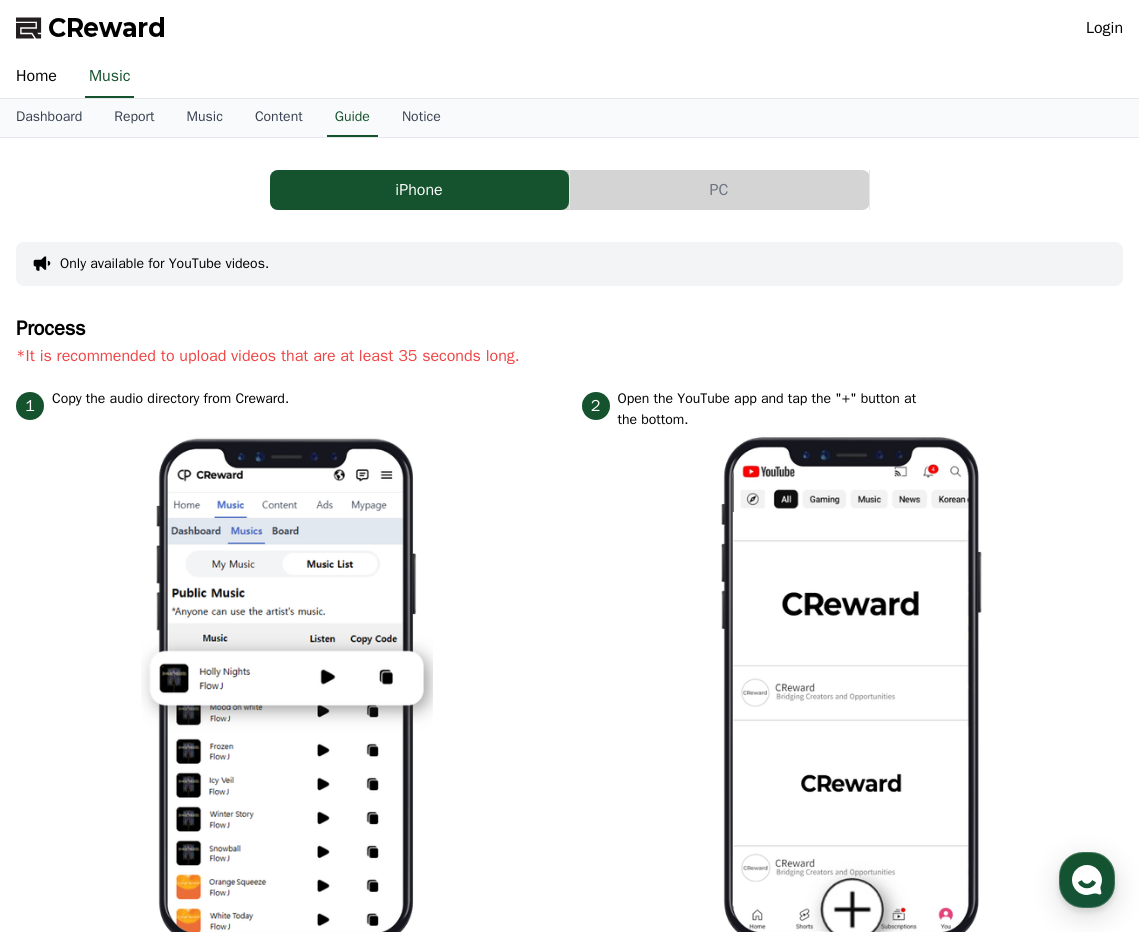 click on "PC" at bounding box center [719, 190] 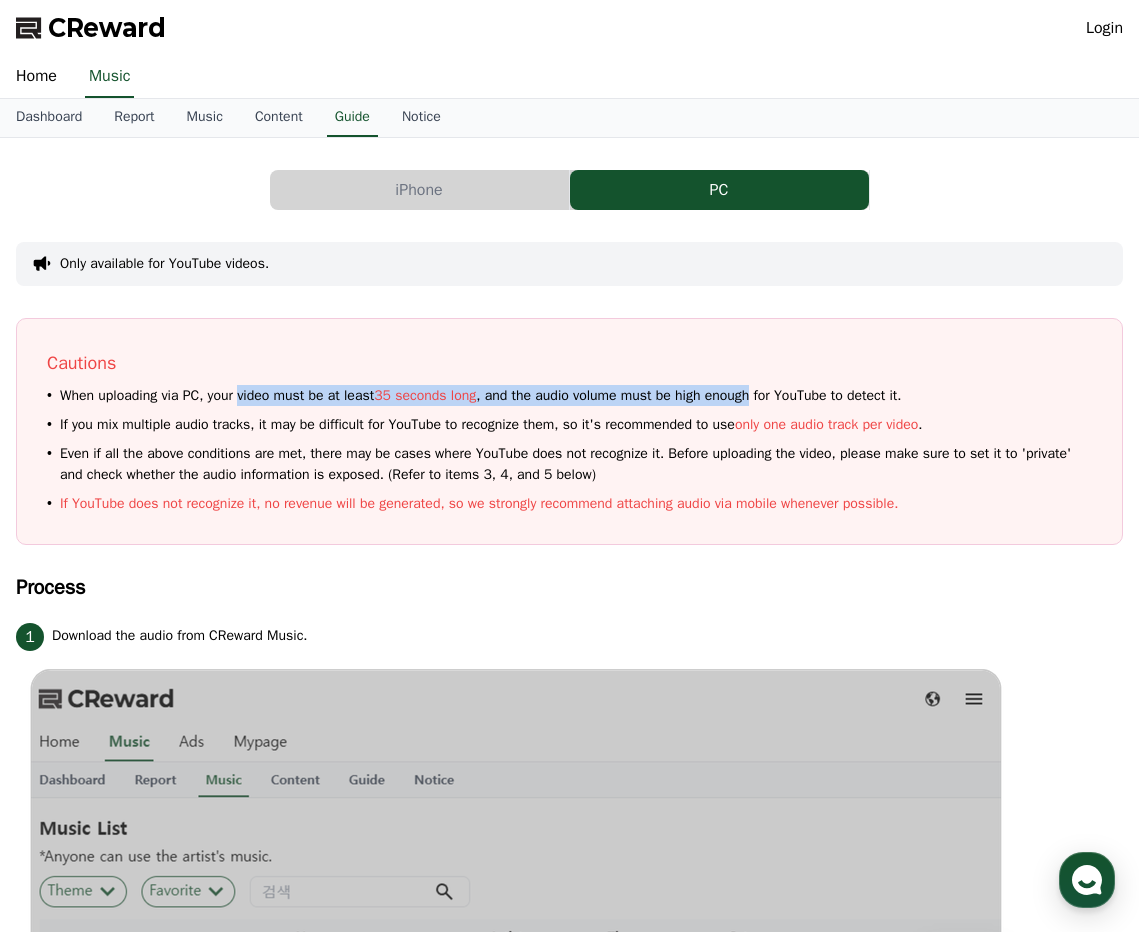 drag, startPoint x: 251, startPoint y: 390, endPoint x: 792, endPoint y: 390, distance: 541 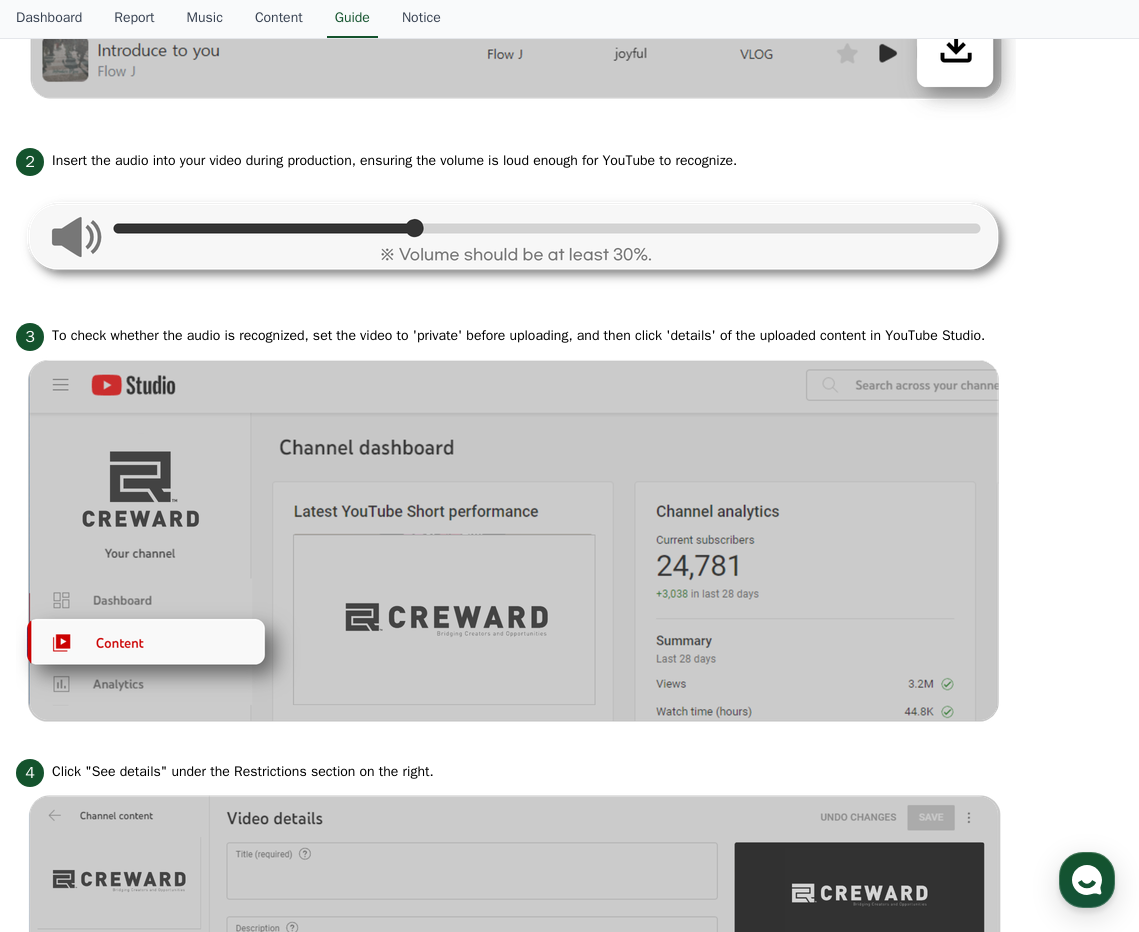 scroll, scrollTop: 940, scrollLeft: 0, axis: vertical 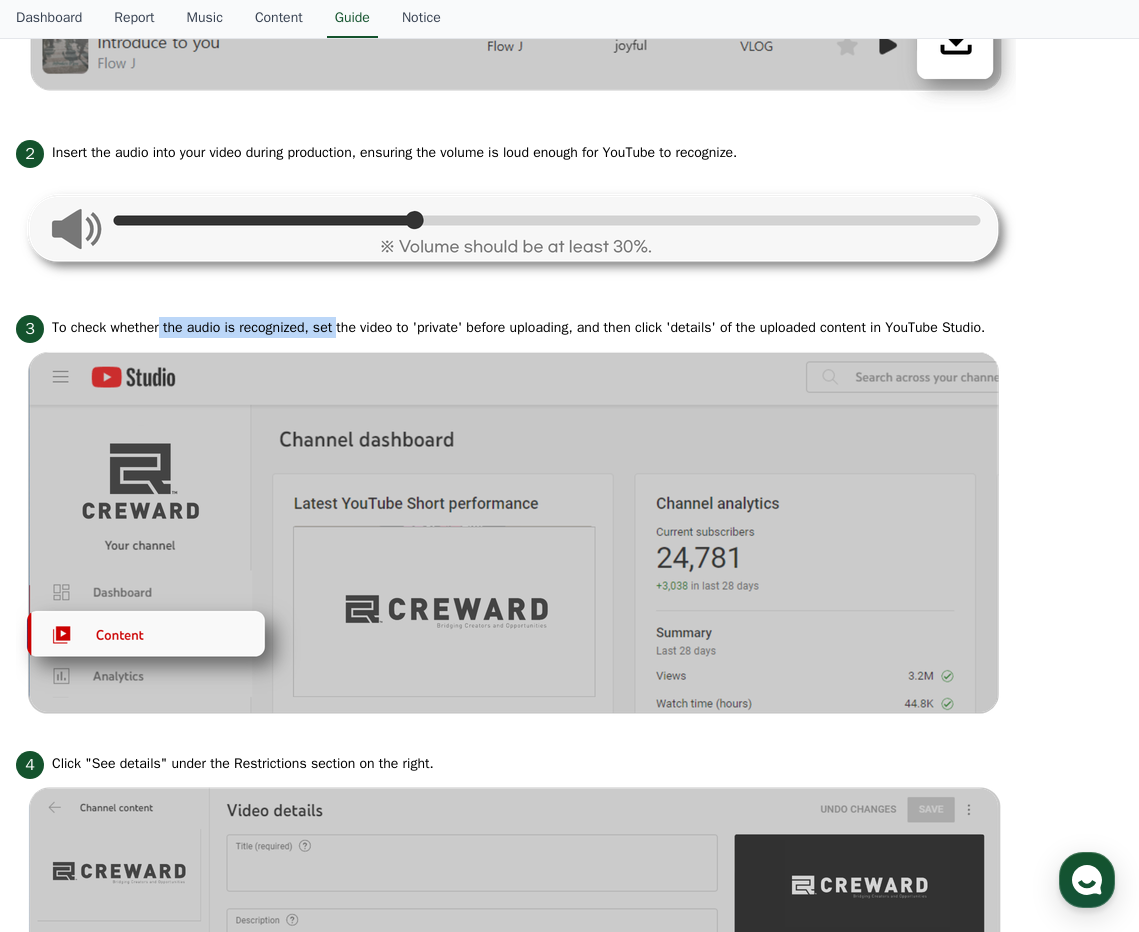 drag, startPoint x: 166, startPoint y: 319, endPoint x: 351, endPoint y: 324, distance: 185.06755 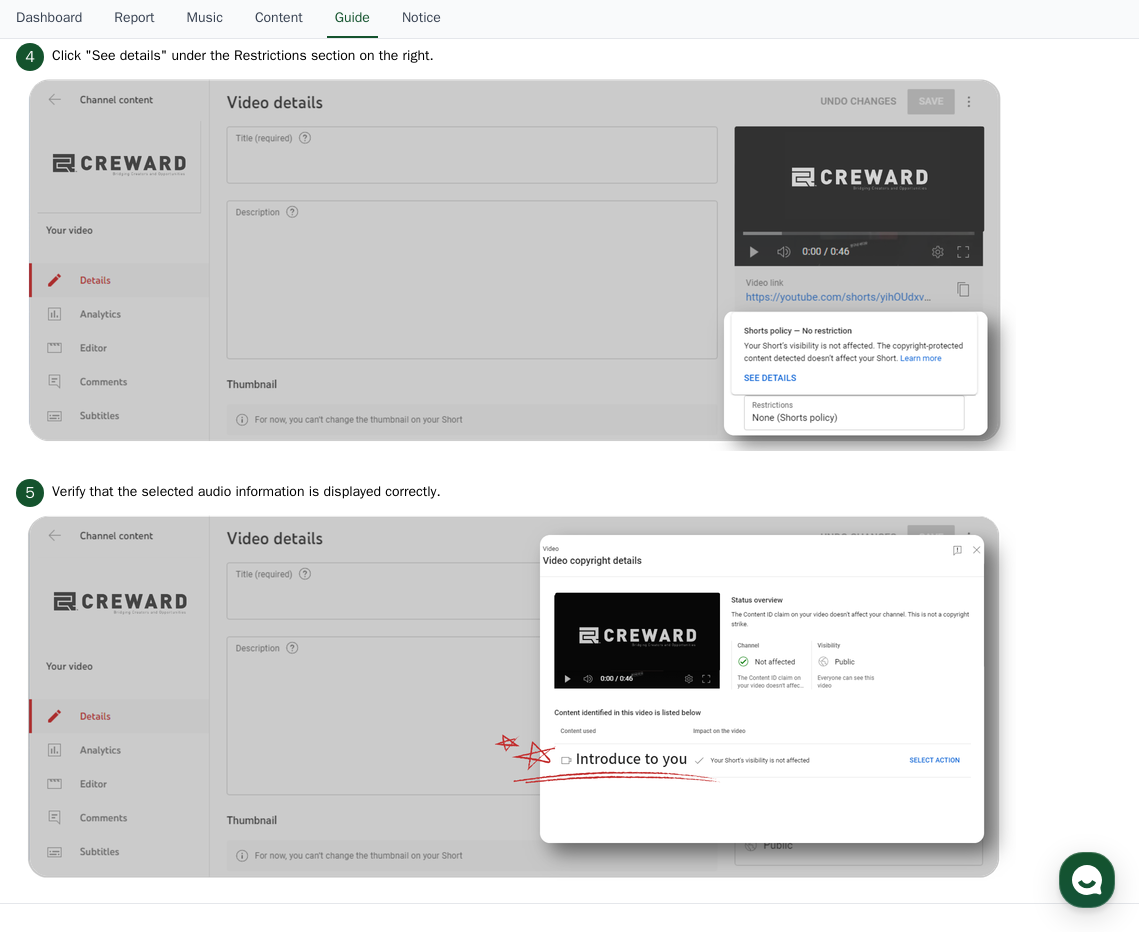 scroll, scrollTop: 1650, scrollLeft: 0, axis: vertical 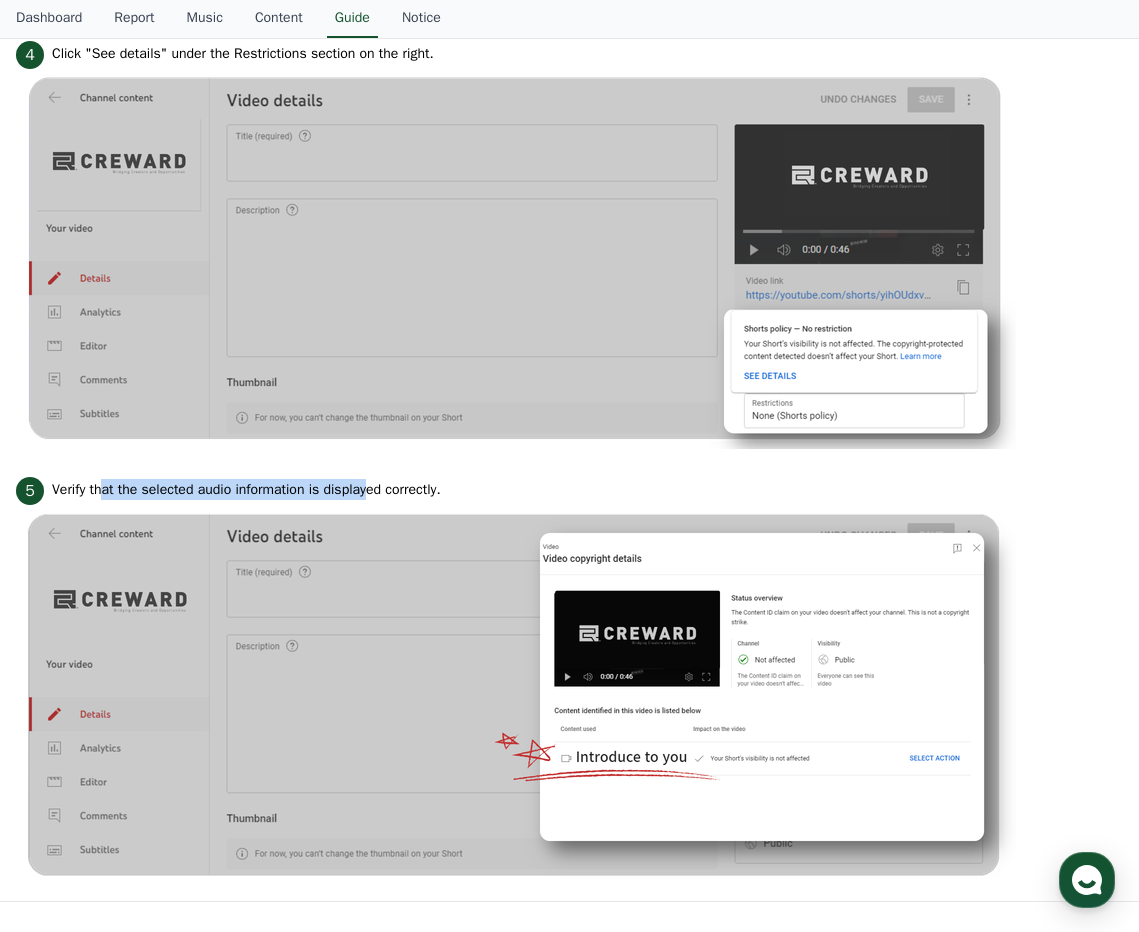 drag, startPoint x: 104, startPoint y: 488, endPoint x: 381, endPoint y: 486, distance: 277.00723 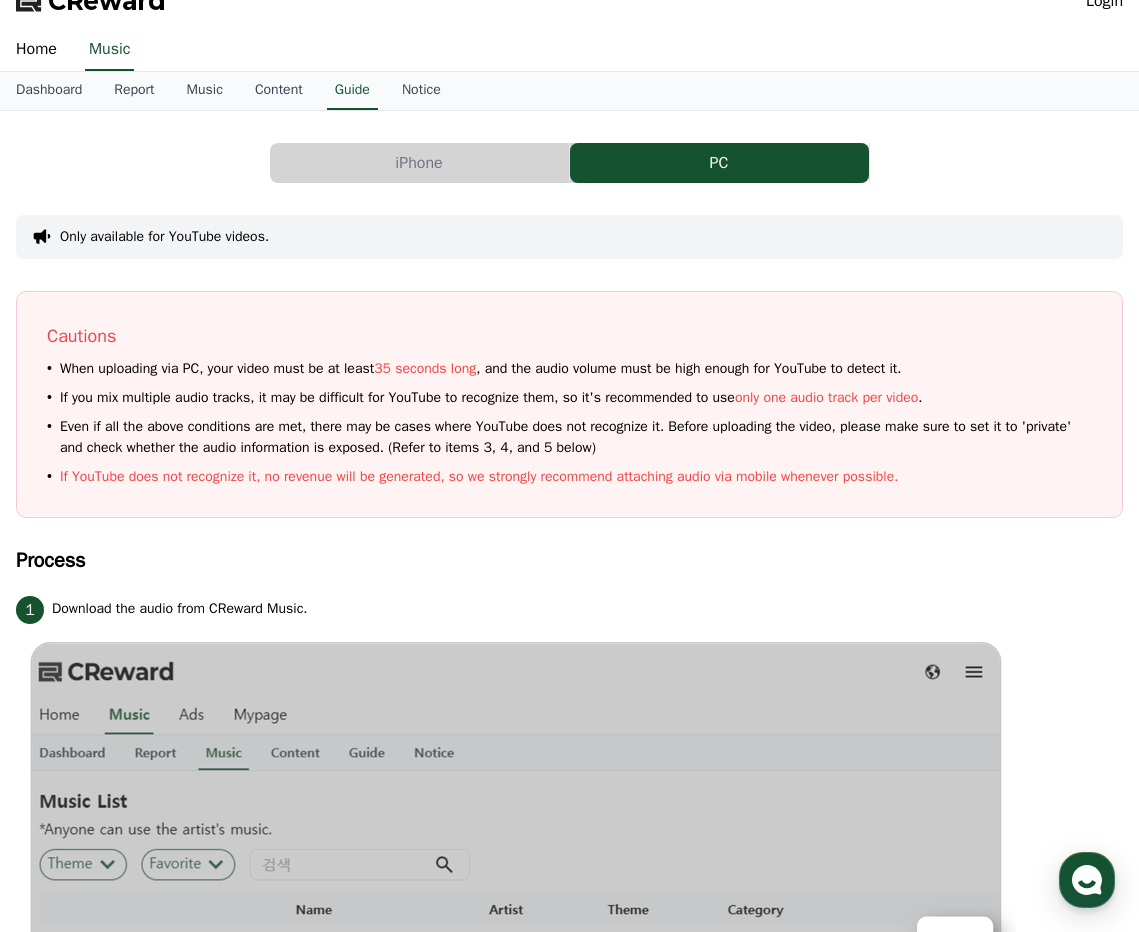 scroll, scrollTop: 0, scrollLeft: 0, axis: both 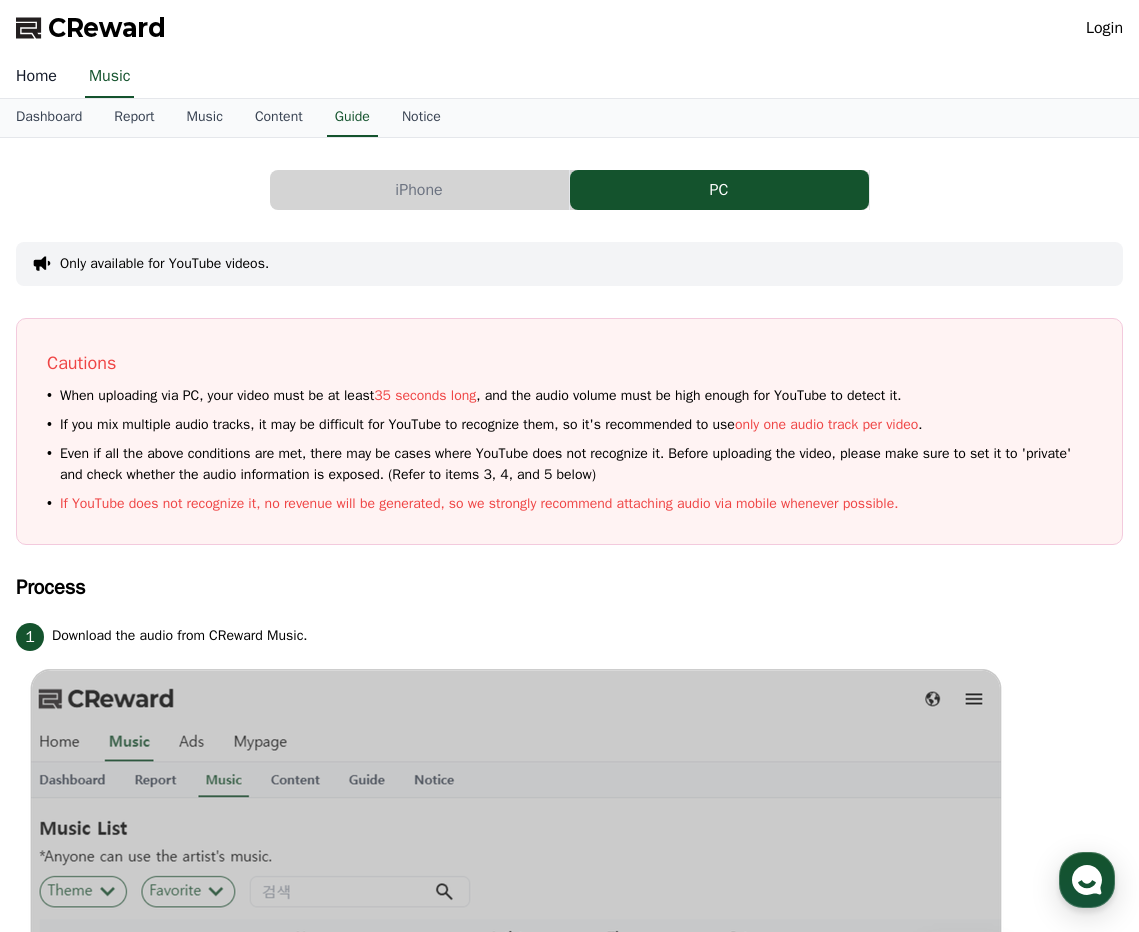 click on "Home" at bounding box center [36, 77] 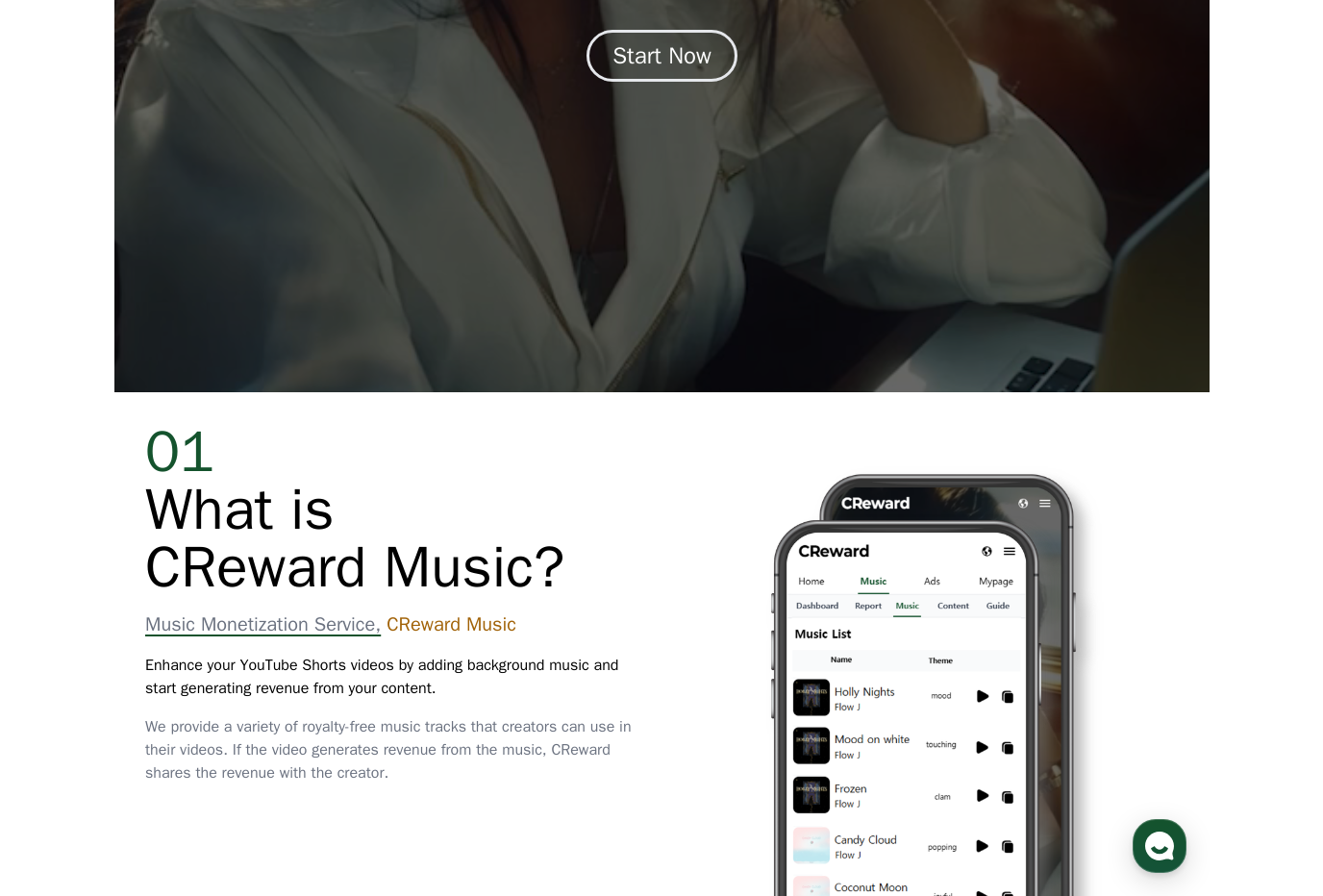 scroll, scrollTop: 0, scrollLeft: 0, axis: both 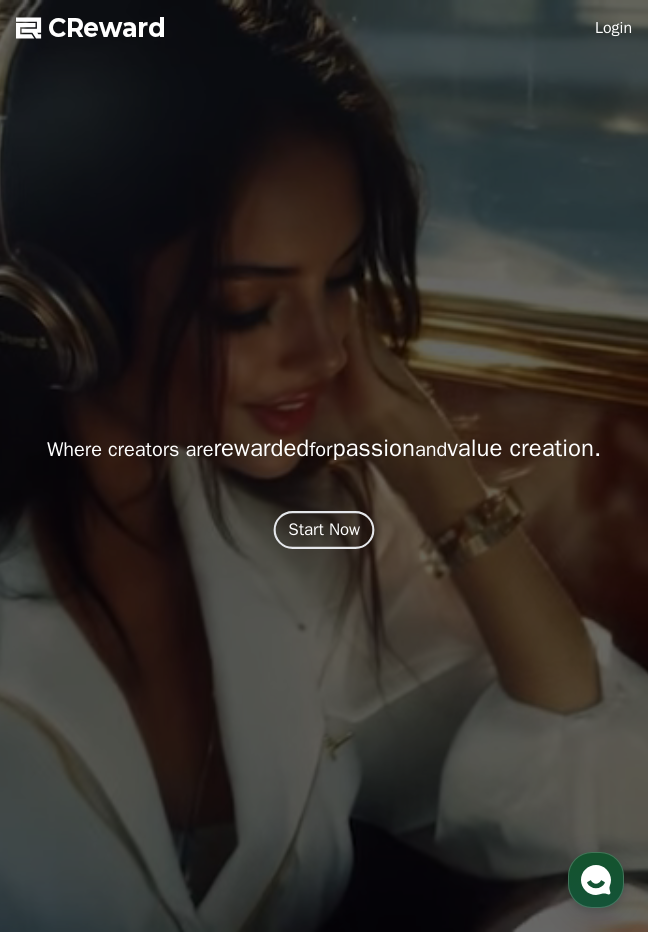 click on "Start Now" at bounding box center (324, 529) 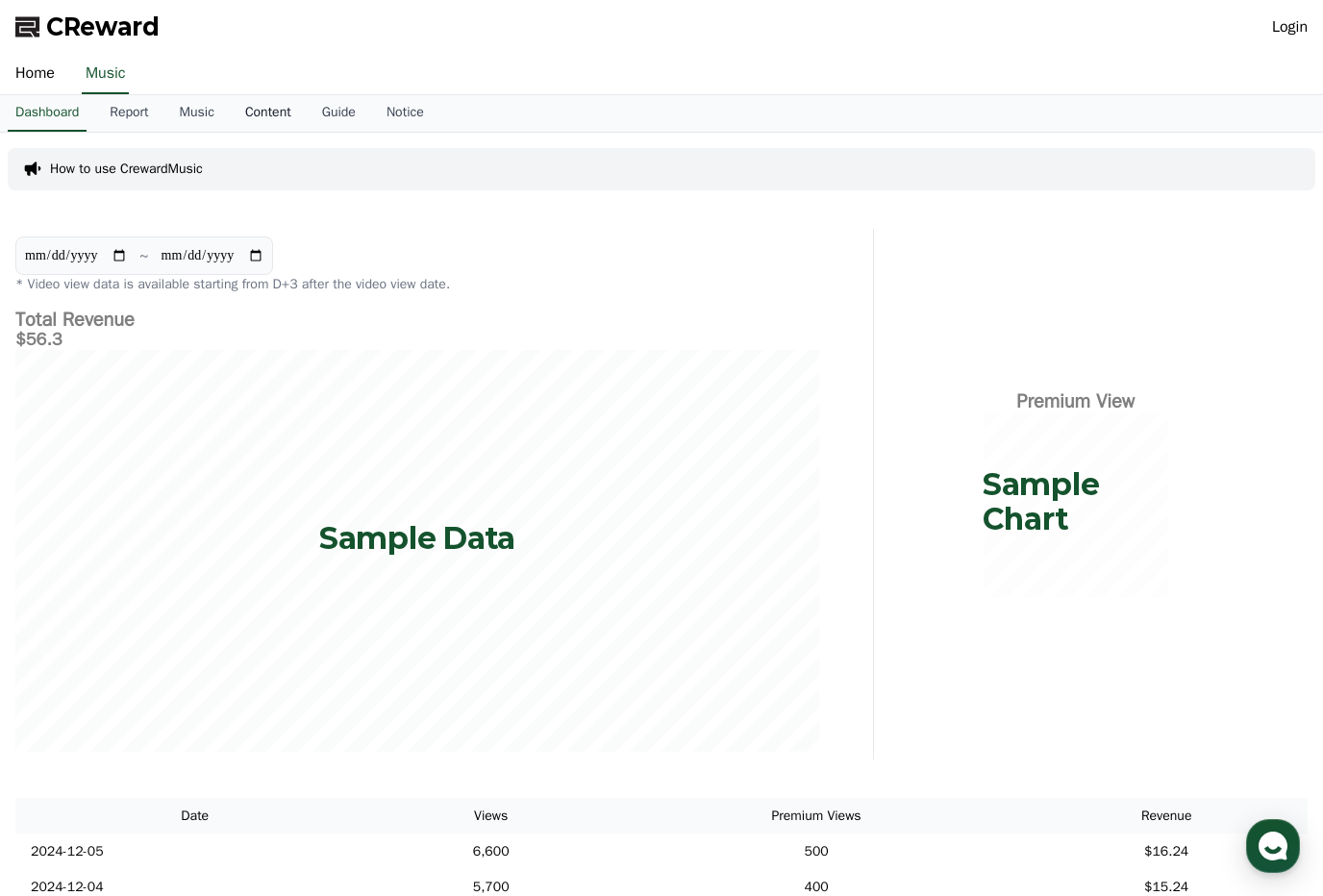 click on "Content" at bounding box center (268, 113) 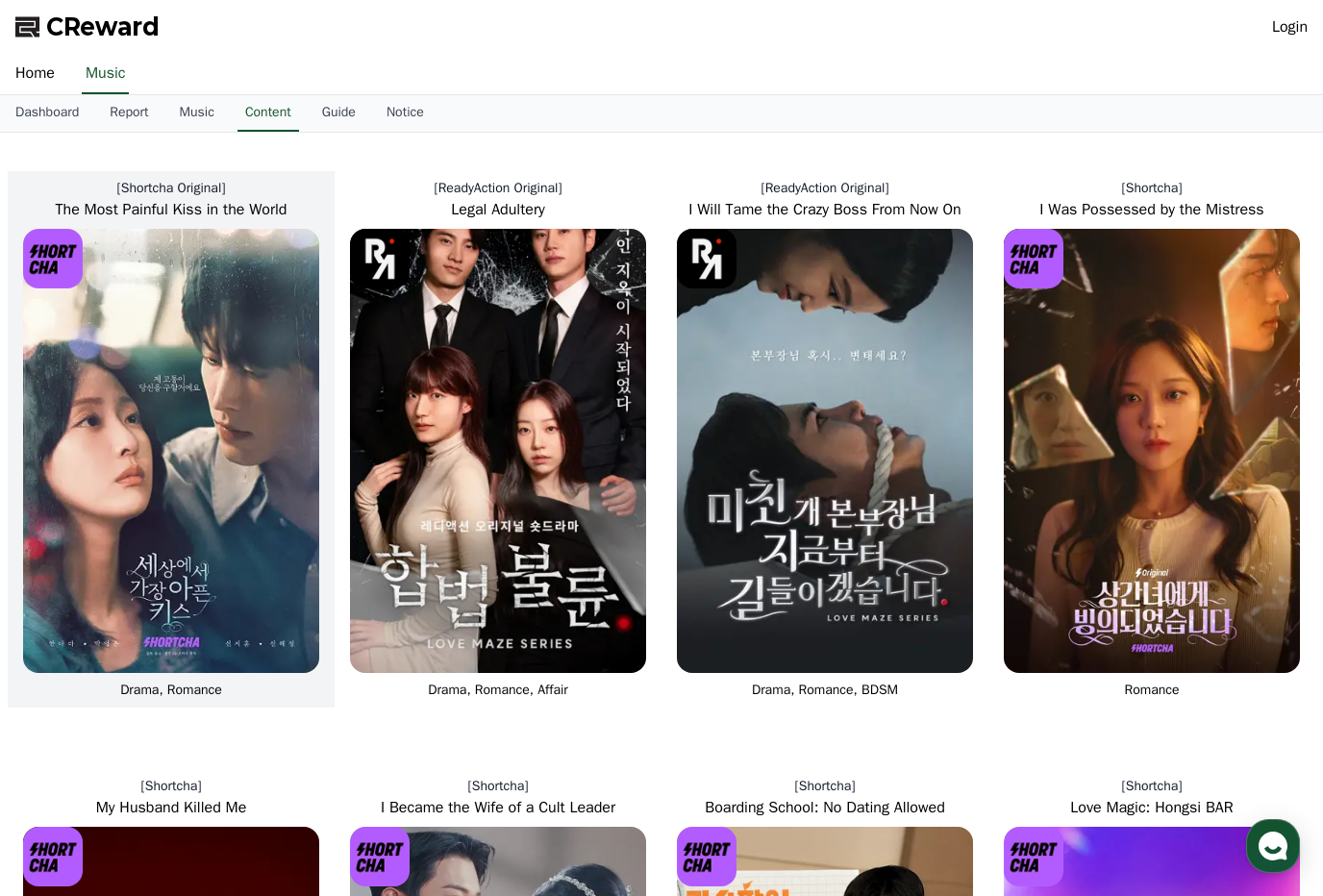 click at bounding box center [171, 451] 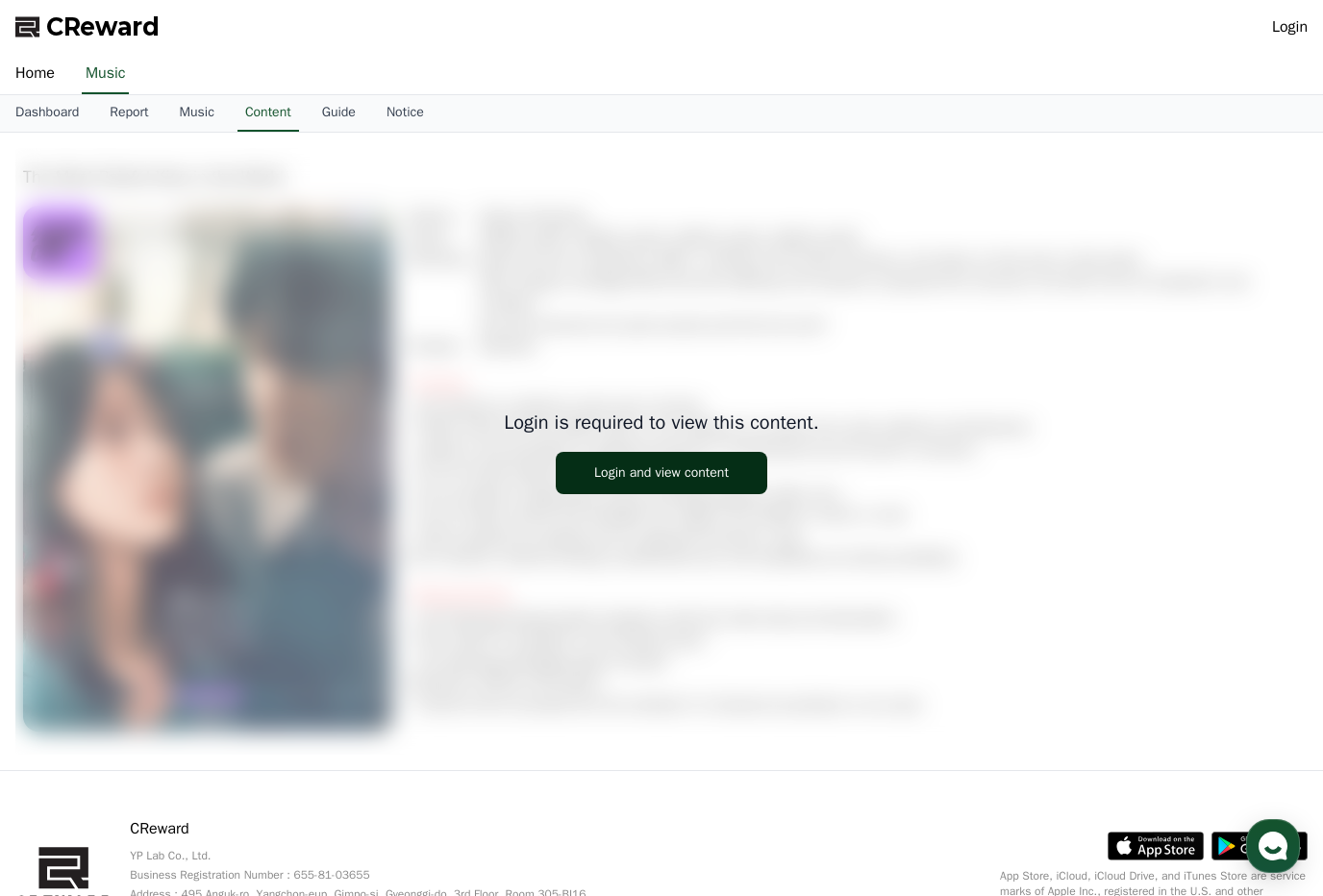 click on "Login and view content" at bounding box center [662, 473] 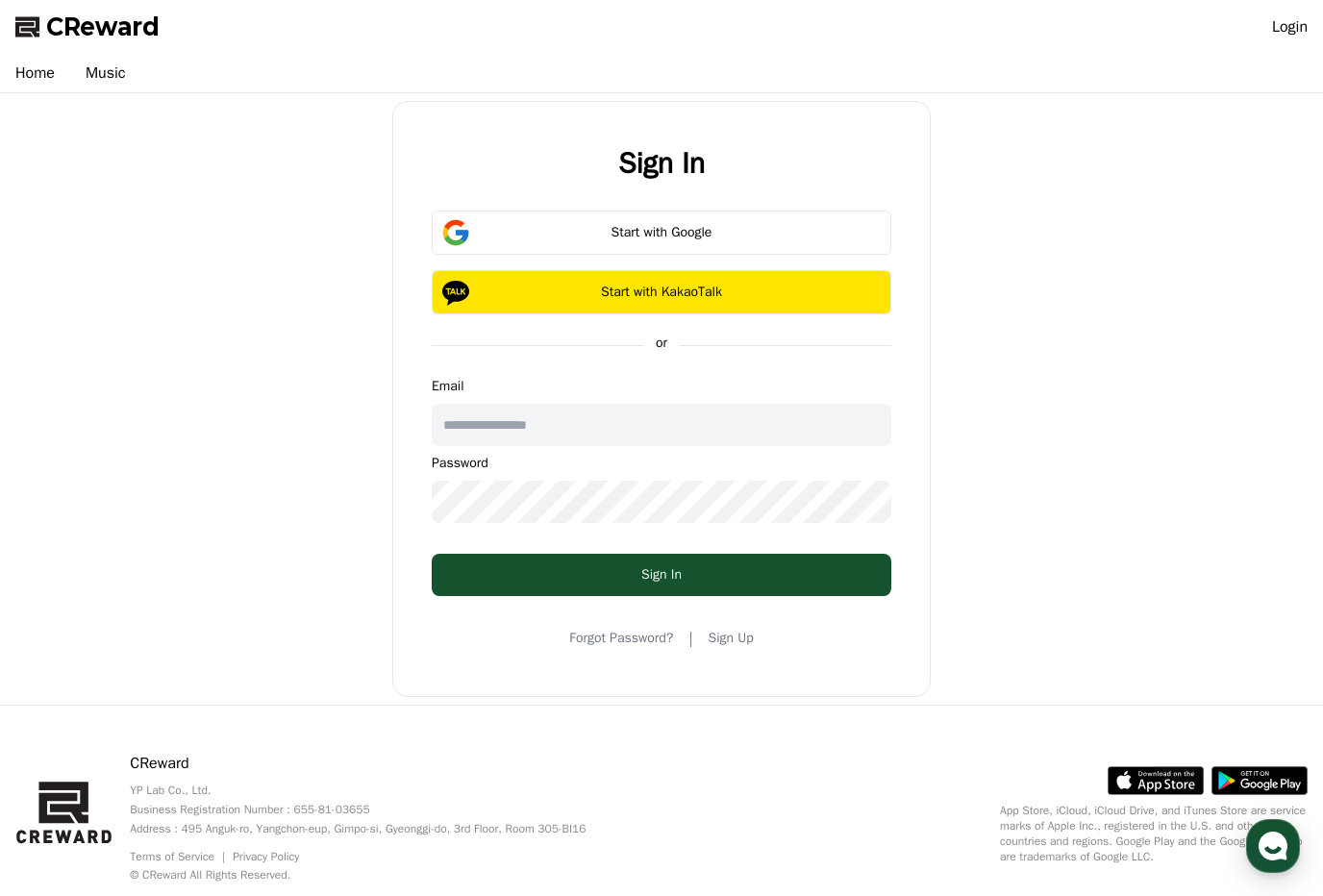 click at bounding box center [662, 425] 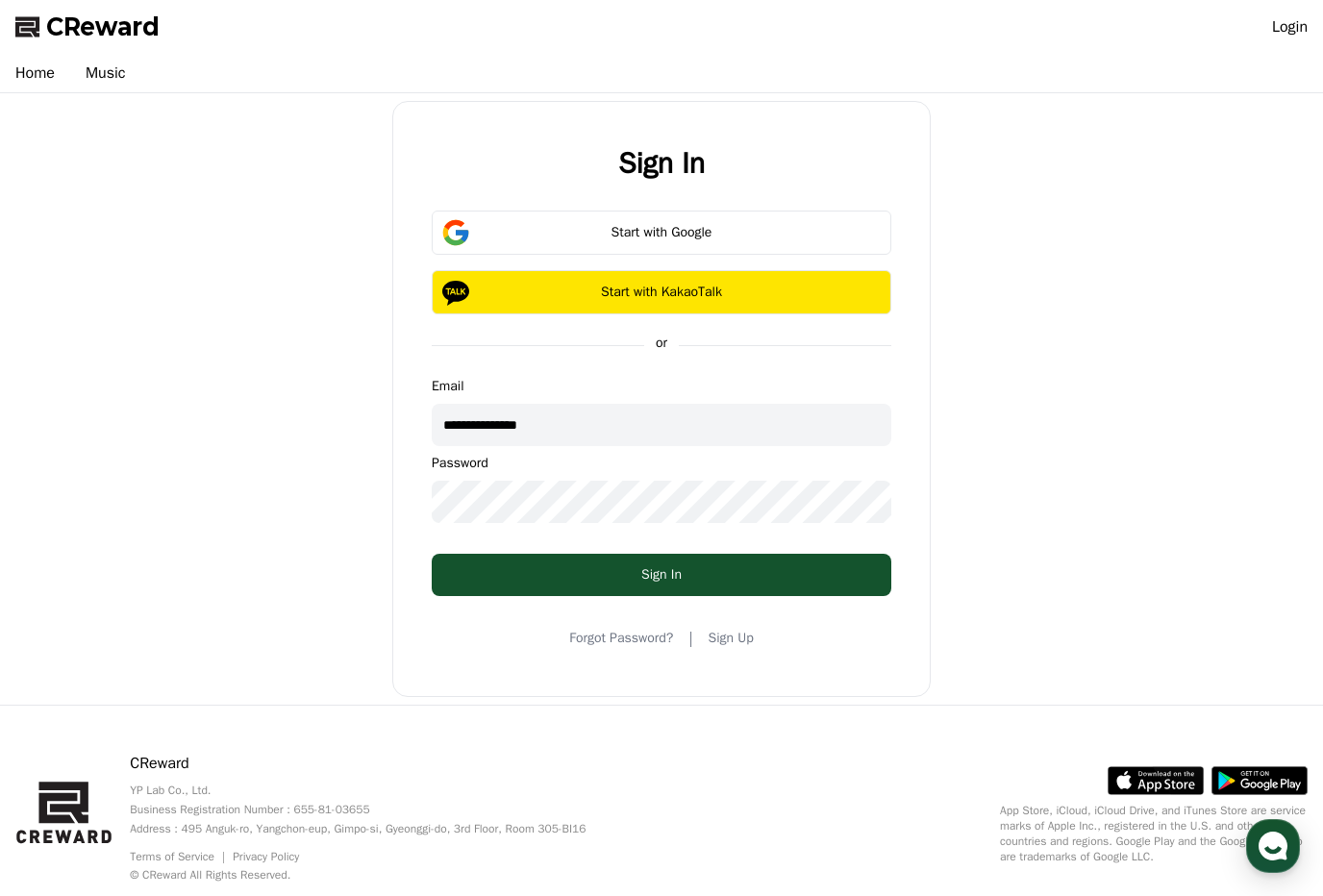 click on "**********" at bounding box center (662, 425) 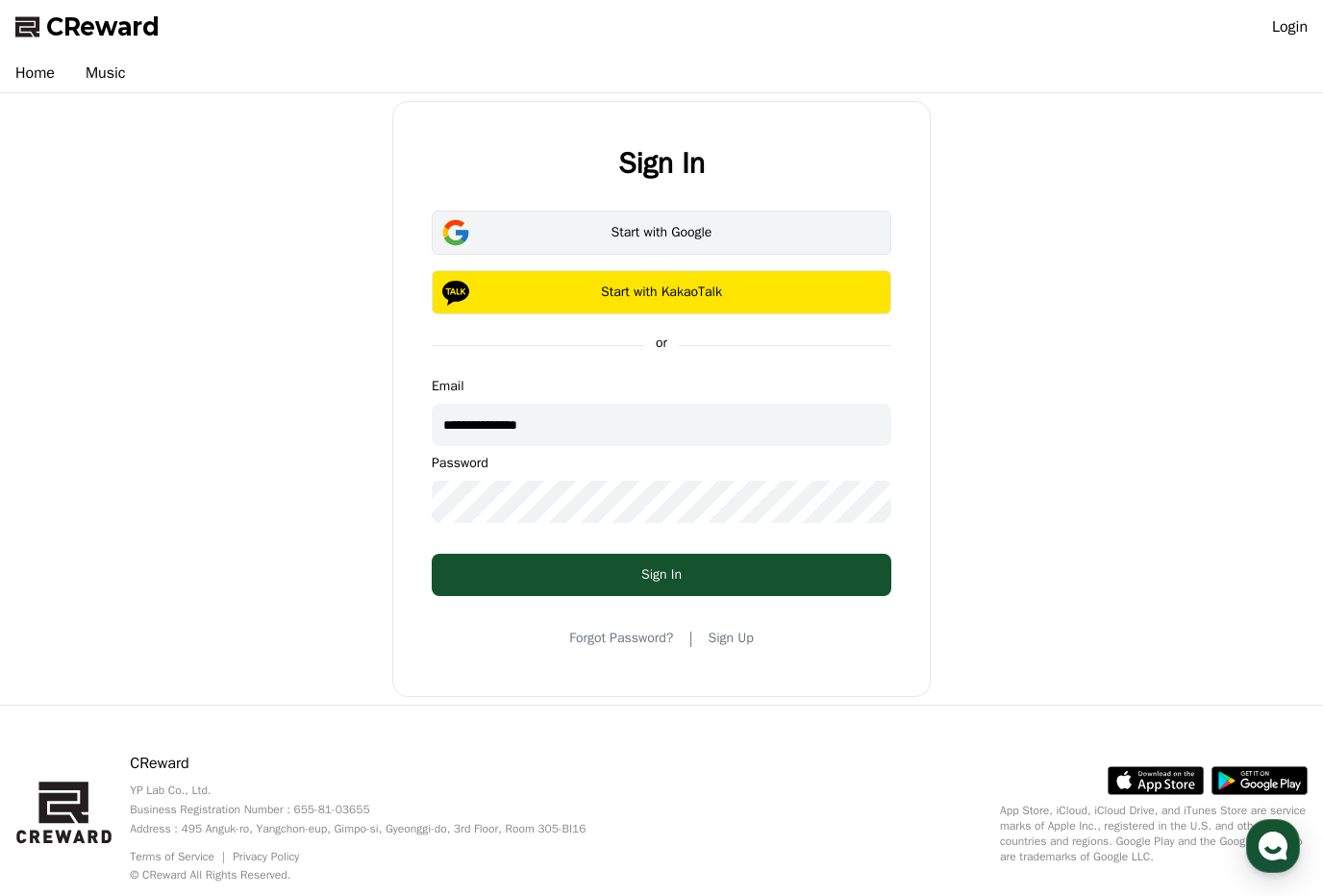 click on "Start with Google" at bounding box center (662, 233) 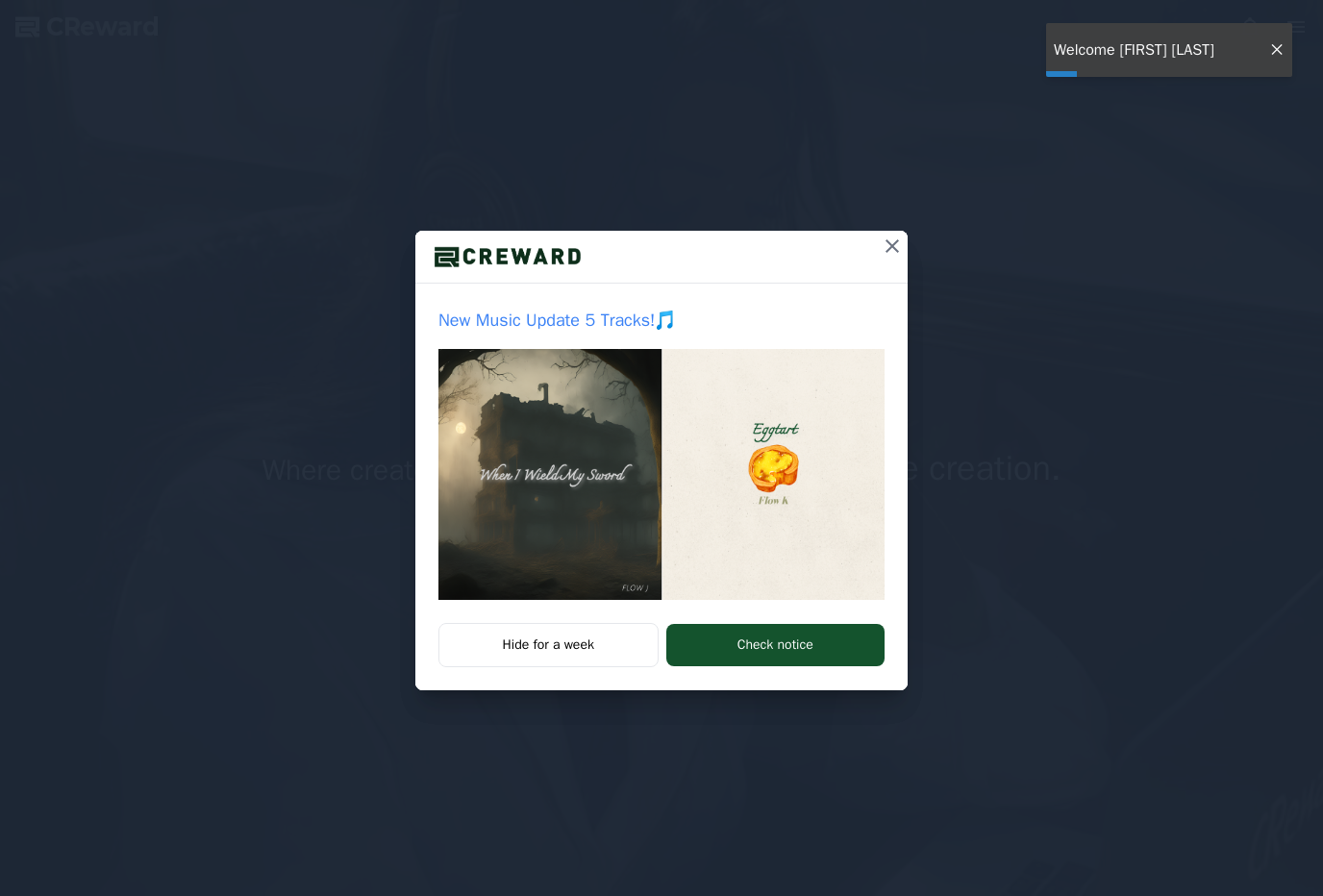 scroll, scrollTop: 0, scrollLeft: 0, axis: both 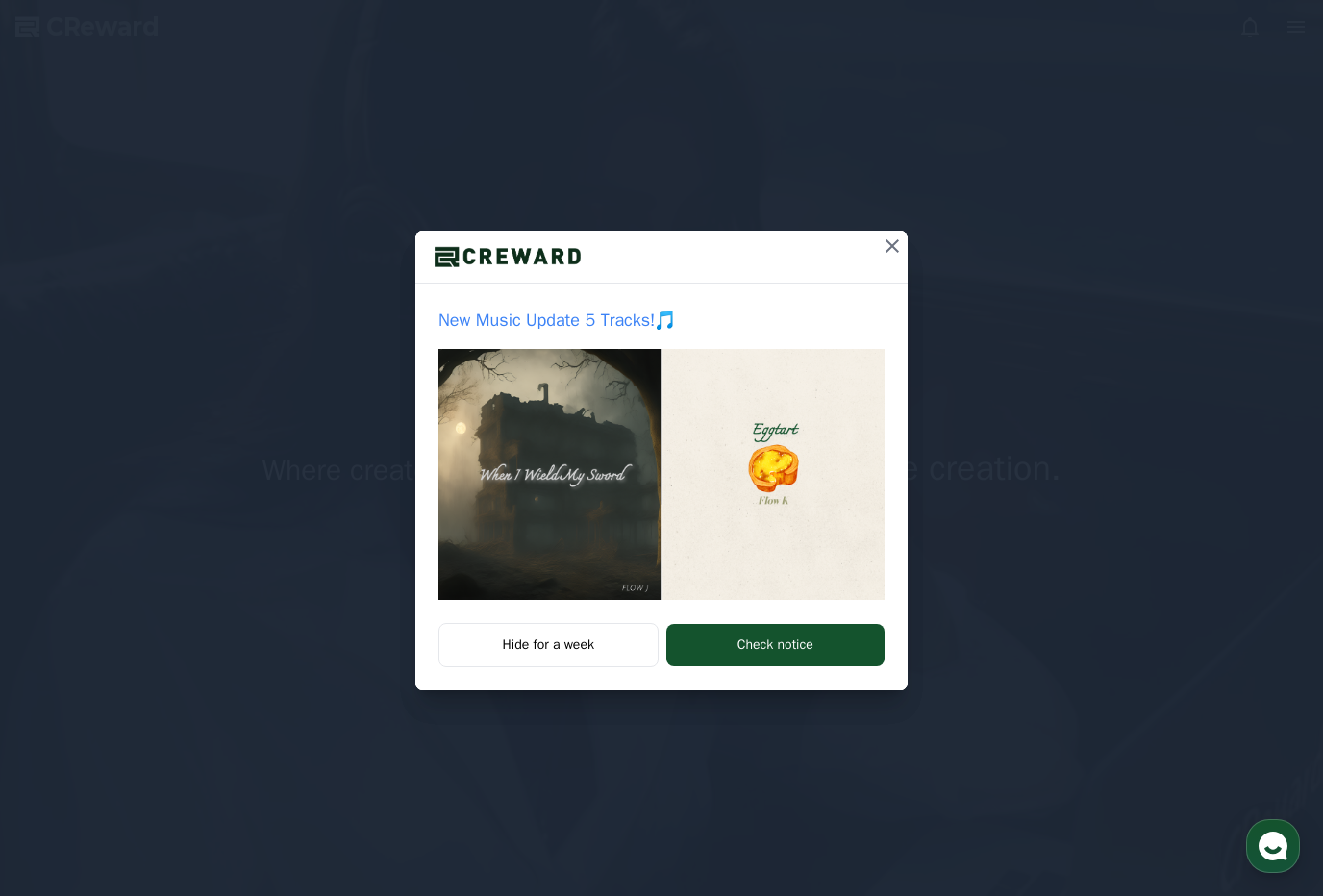 click on "New Music Update 5 Tracks!🎵" at bounding box center (662, 453) 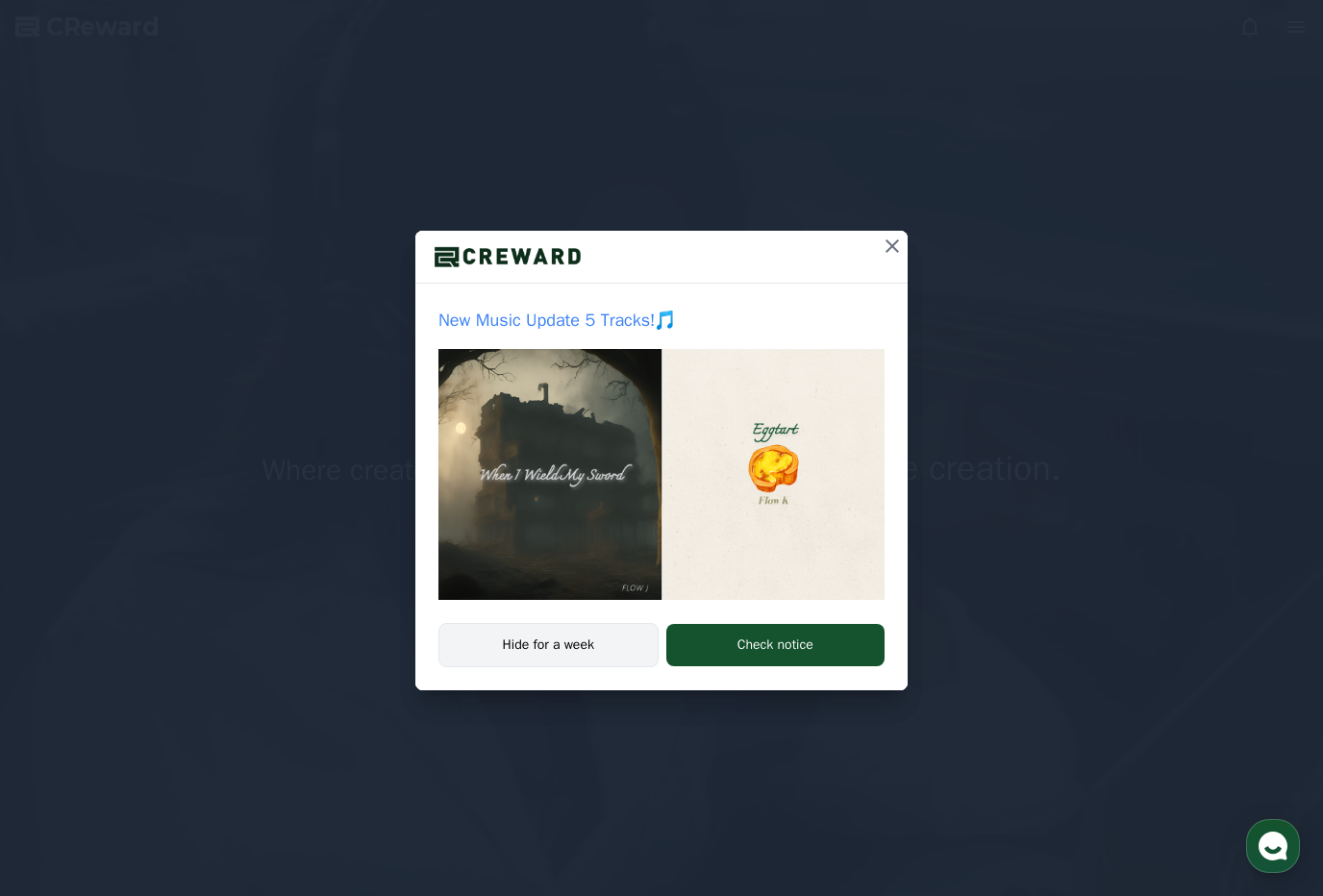 click on "Hide for a week" at bounding box center (548, 645) 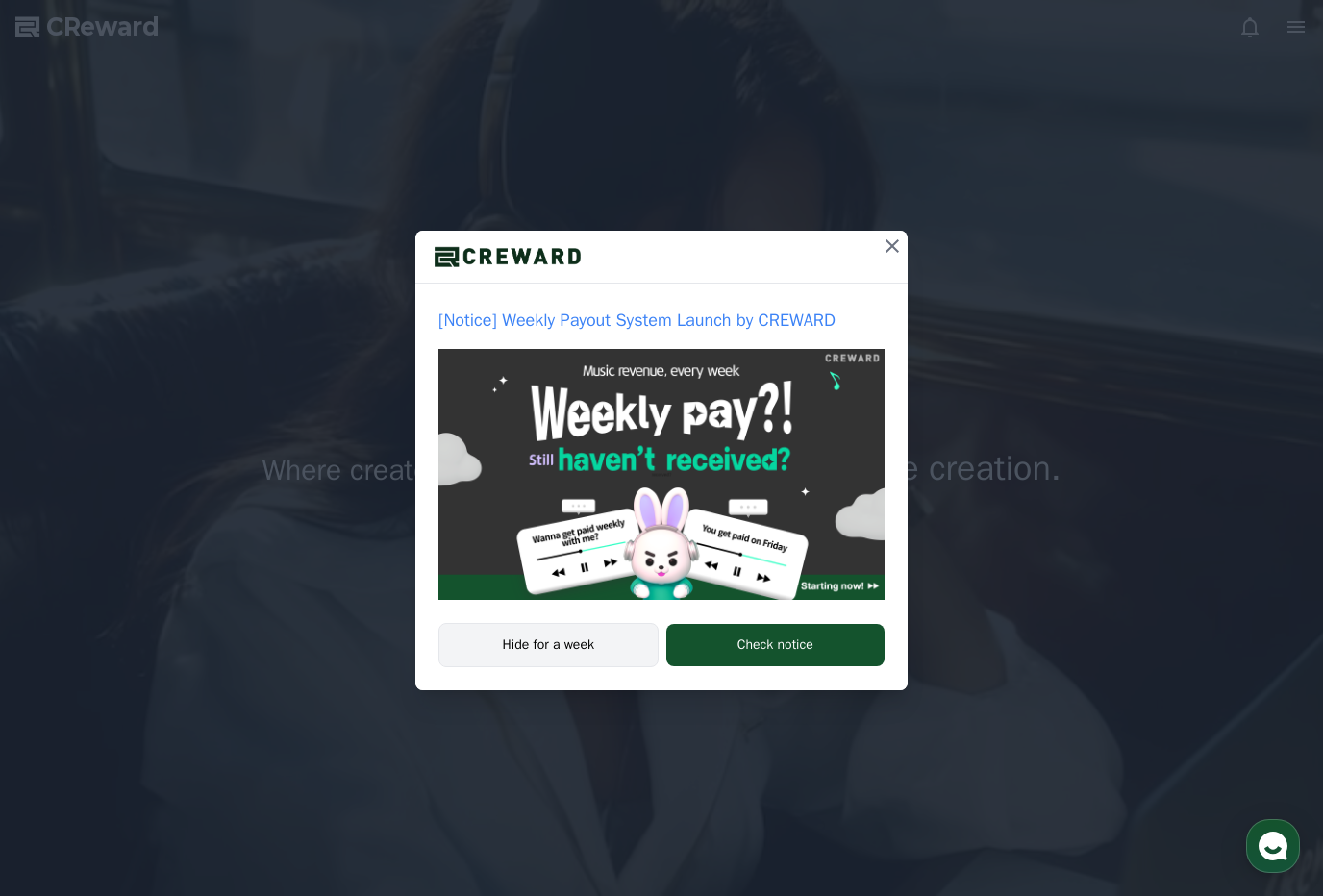 click on "Hide for a week" at bounding box center [548, 645] 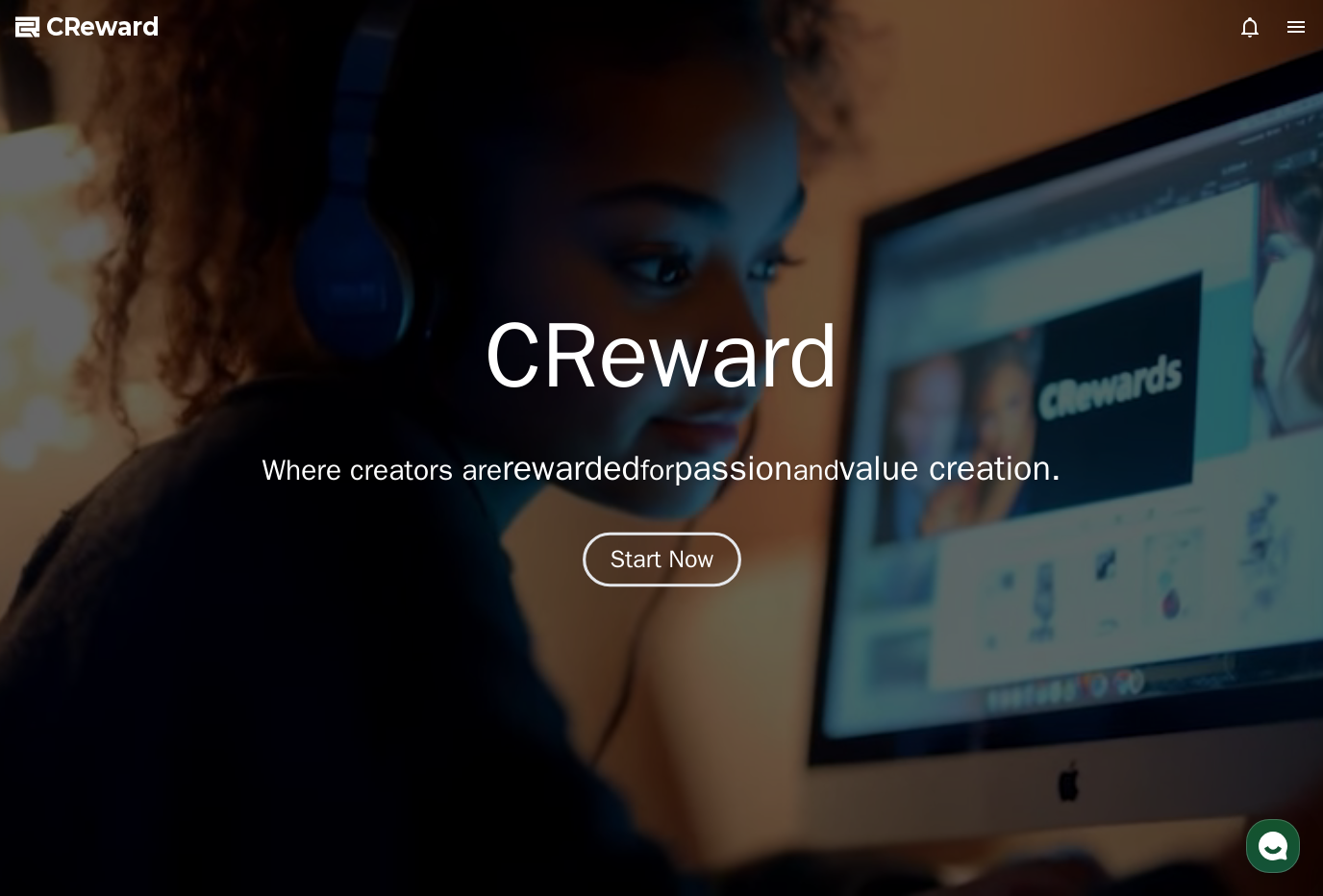 click on "Start Now" at bounding box center [662, 560] 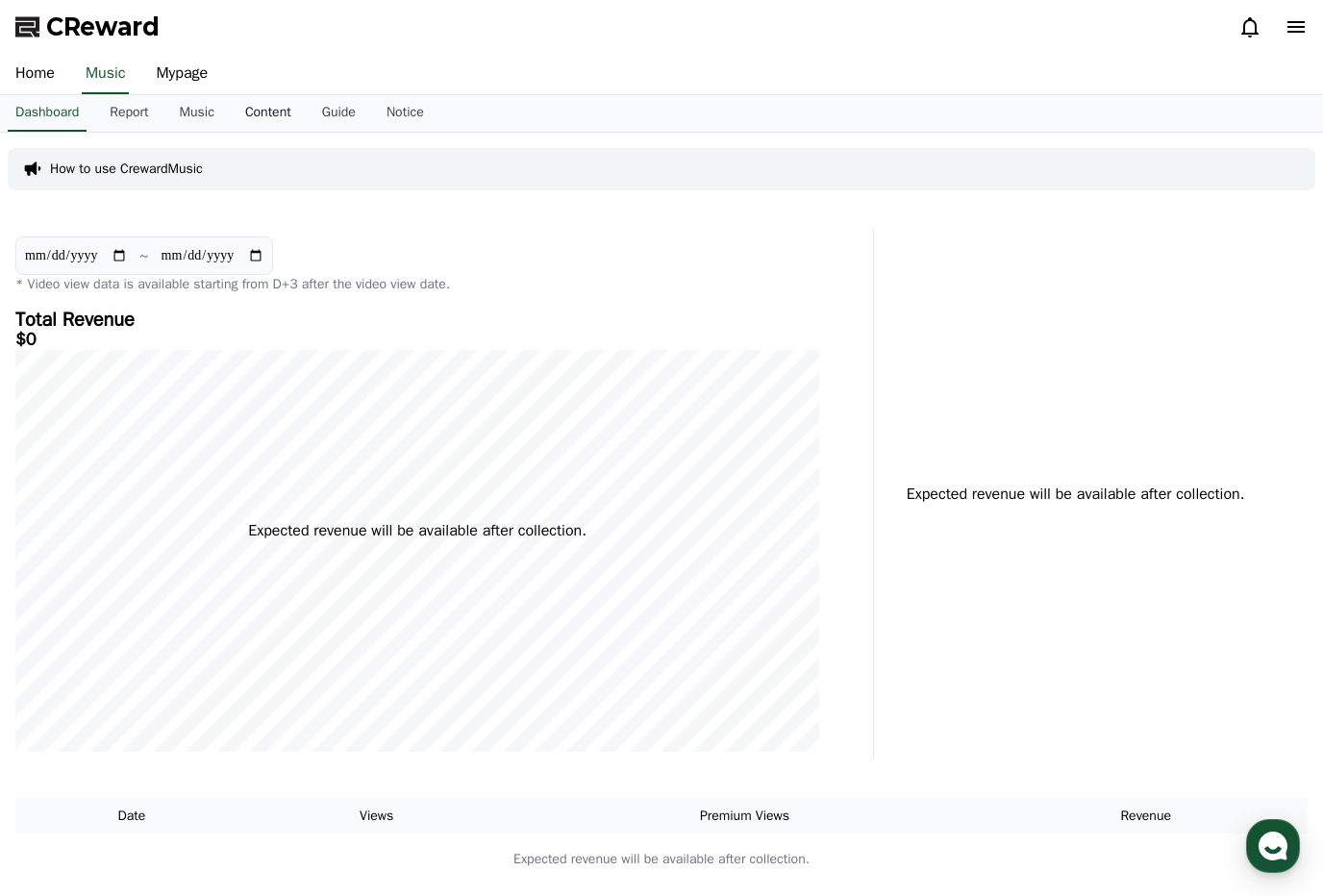 click on "Content" at bounding box center (268, 113) 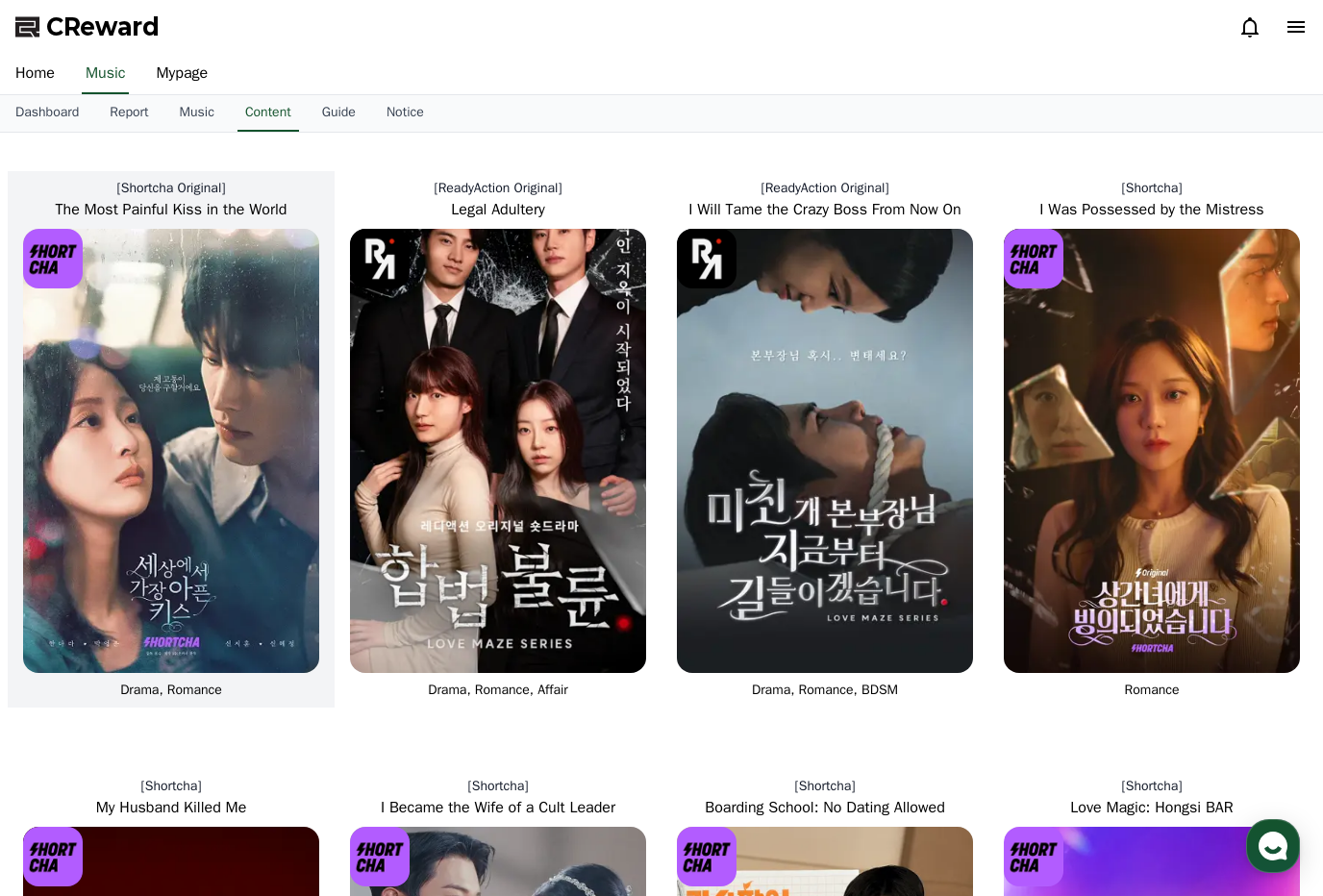click at bounding box center [171, 451] 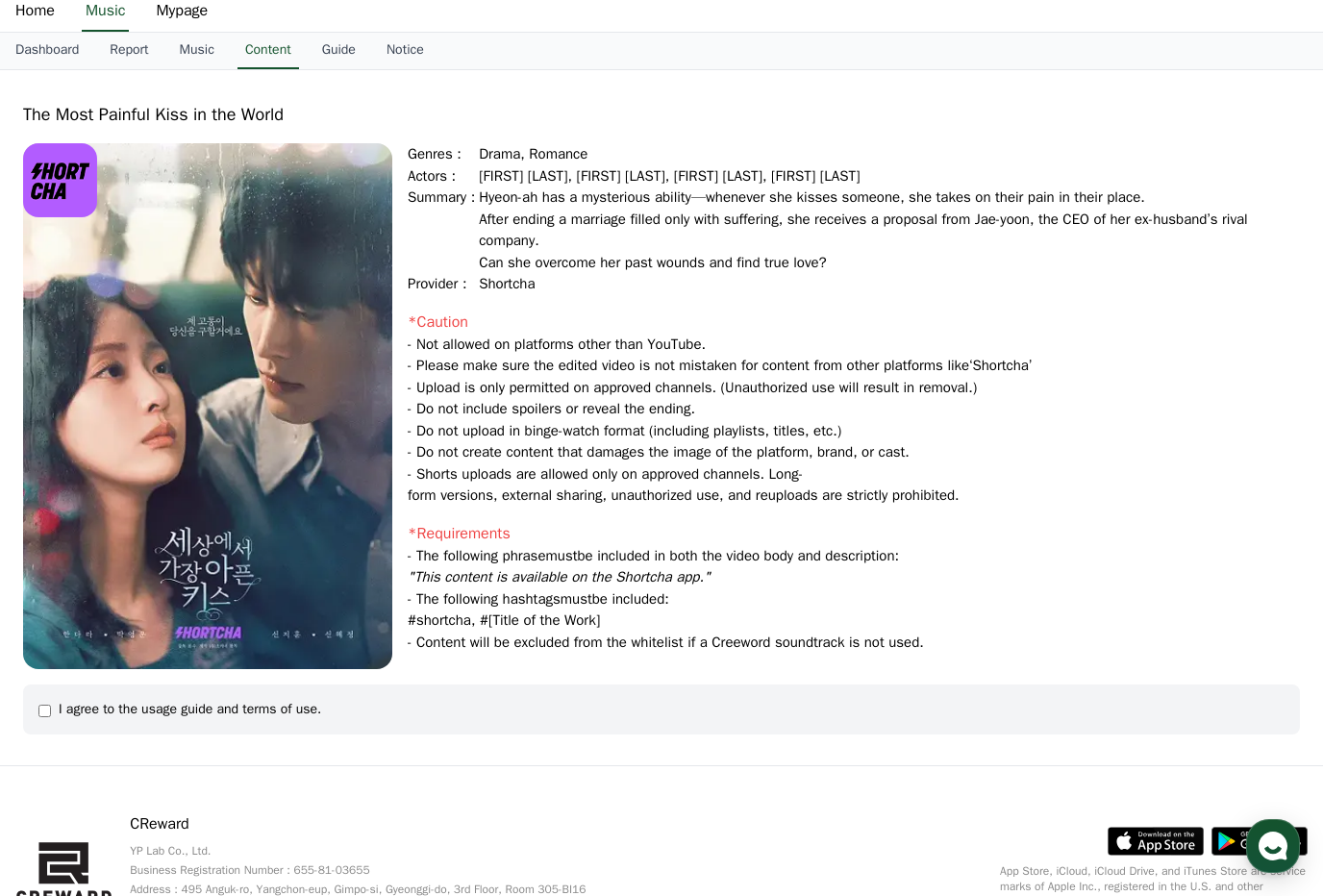 scroll, scrollTop: 0, scrollLeft: 0, axis: both 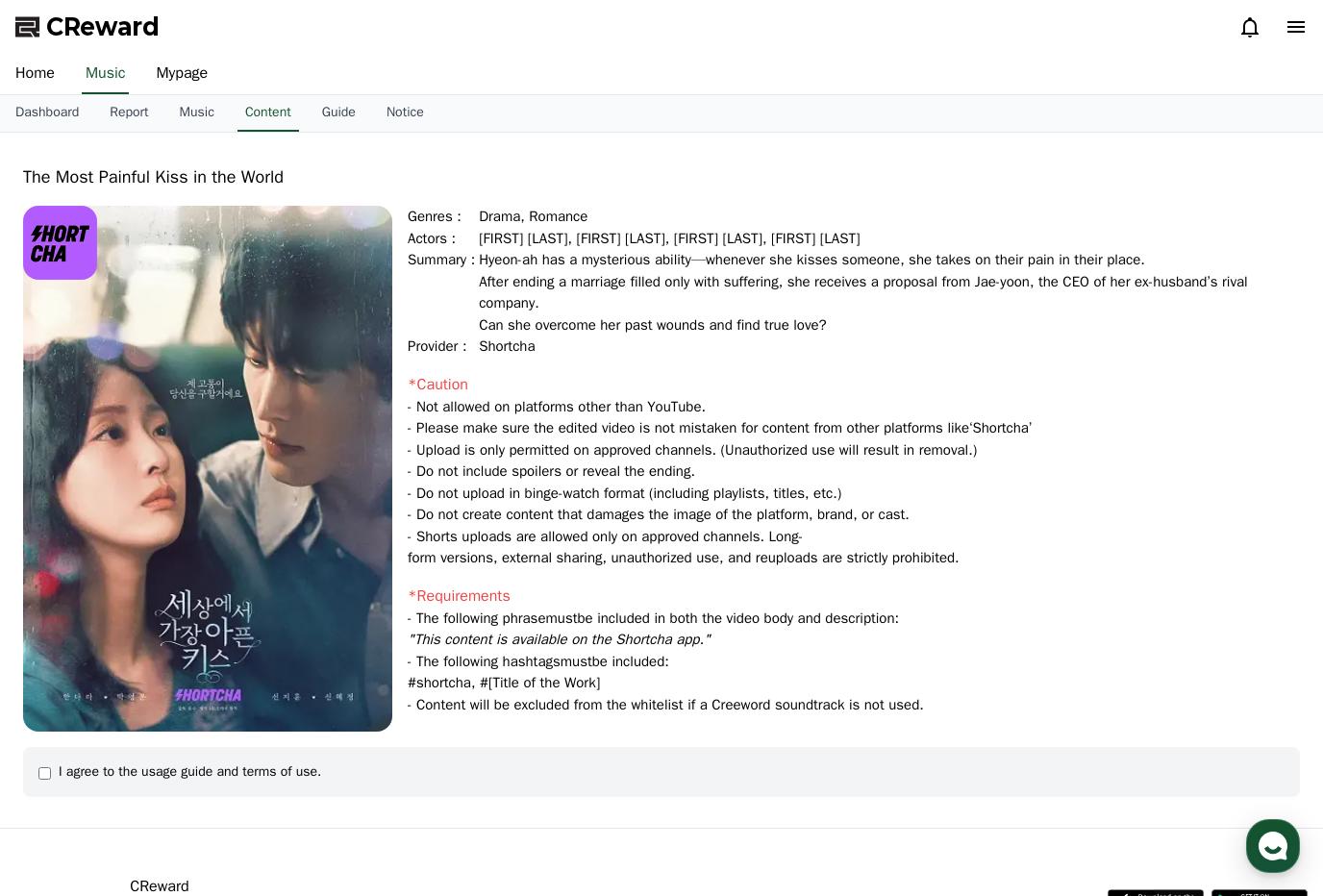 drag, startPoint x: 433, startPoint y: 625, endPoint x: 462, endPoint y: 658, distance: 43.931765 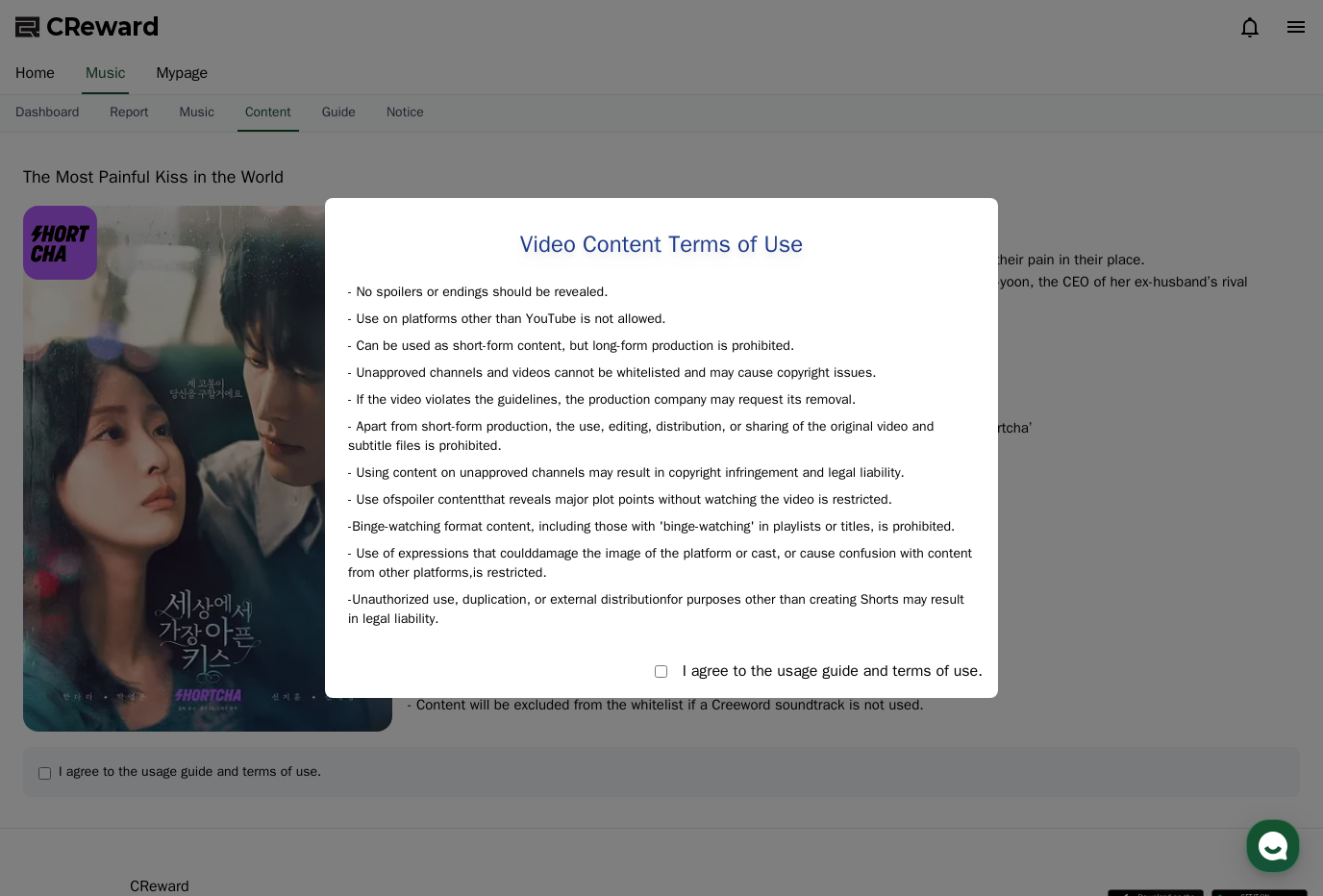 select 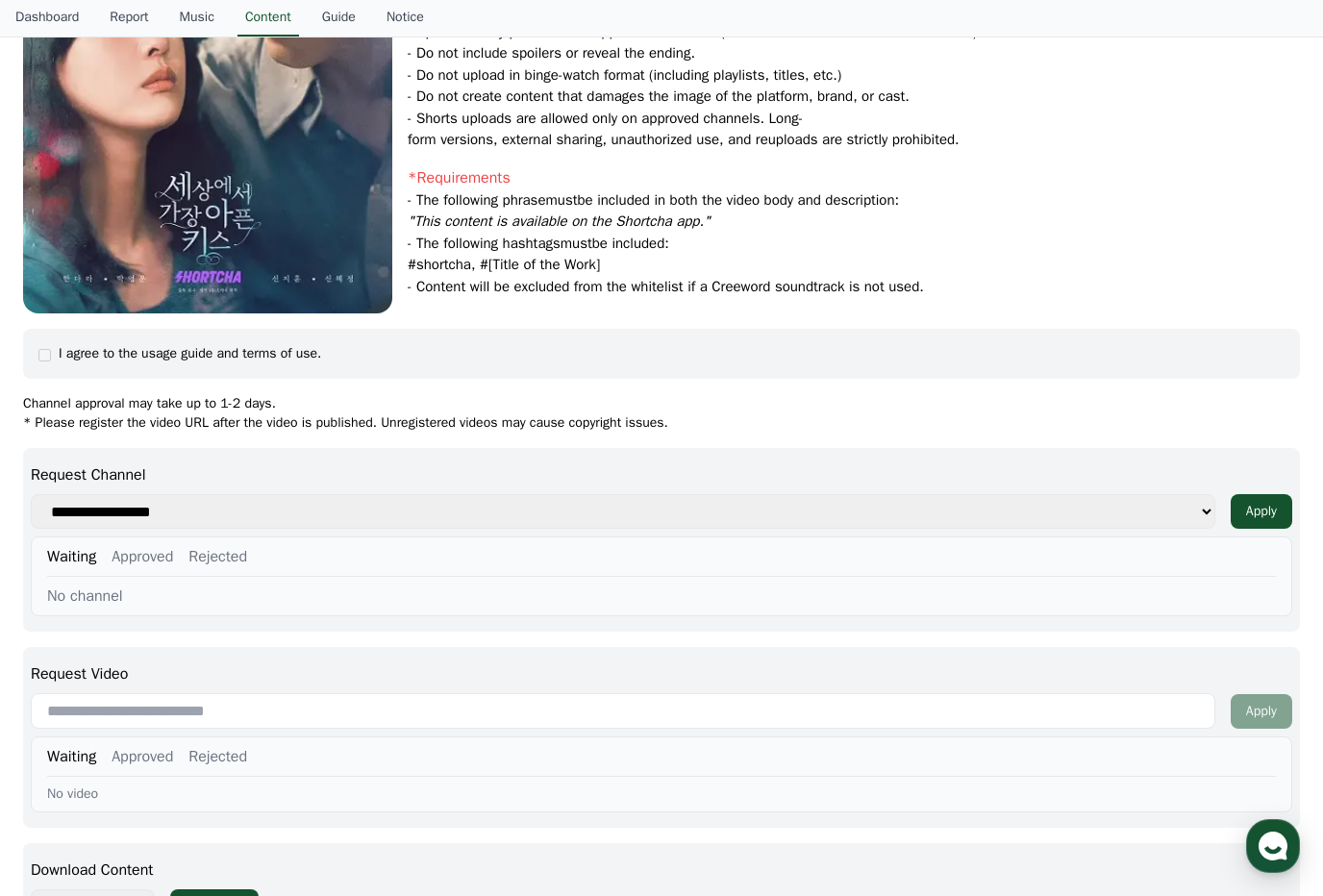 scroll, scrollTop: 420, scrollLeft: 0, axis: vertical 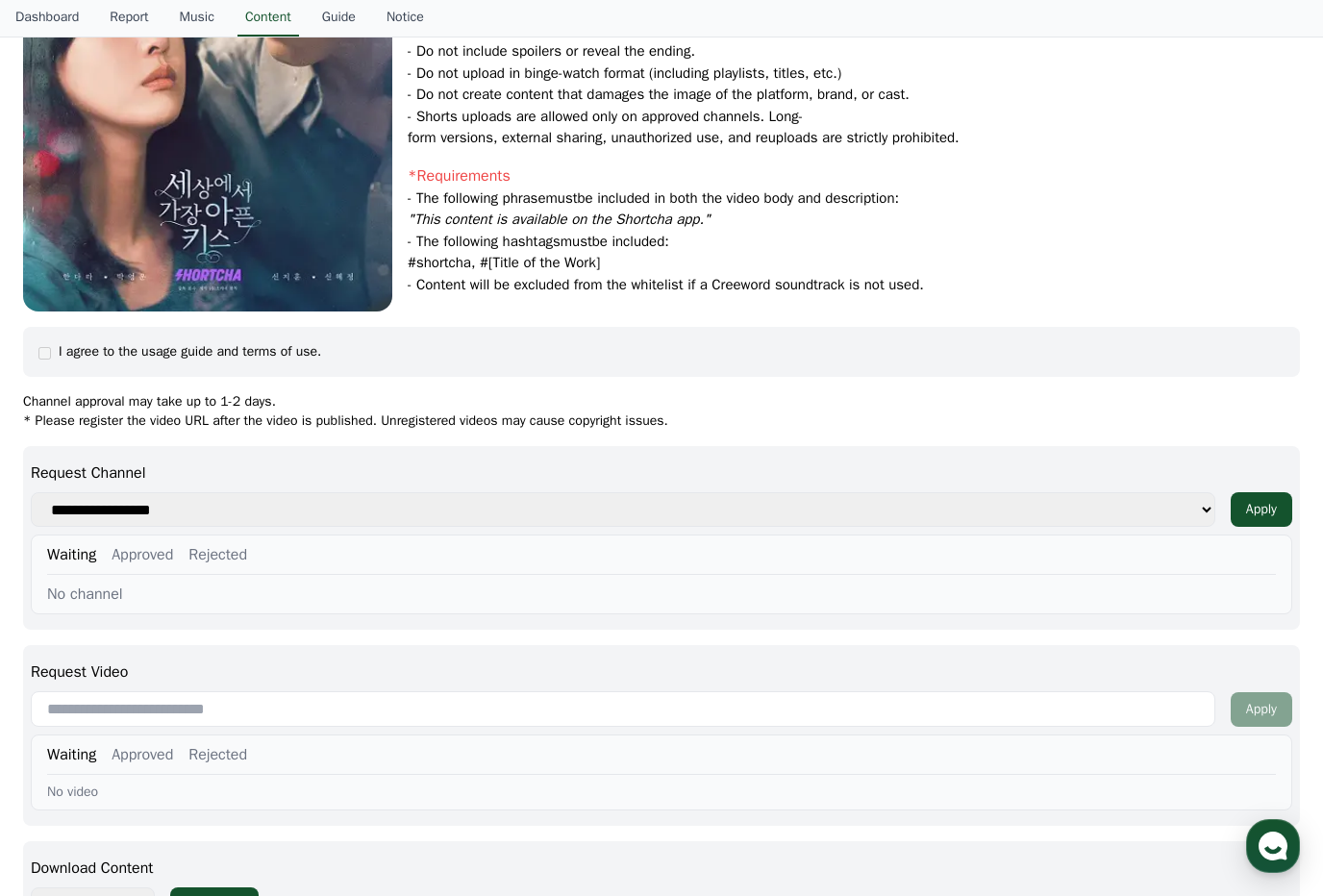 click on "**********" at bounding box center [623, 510] 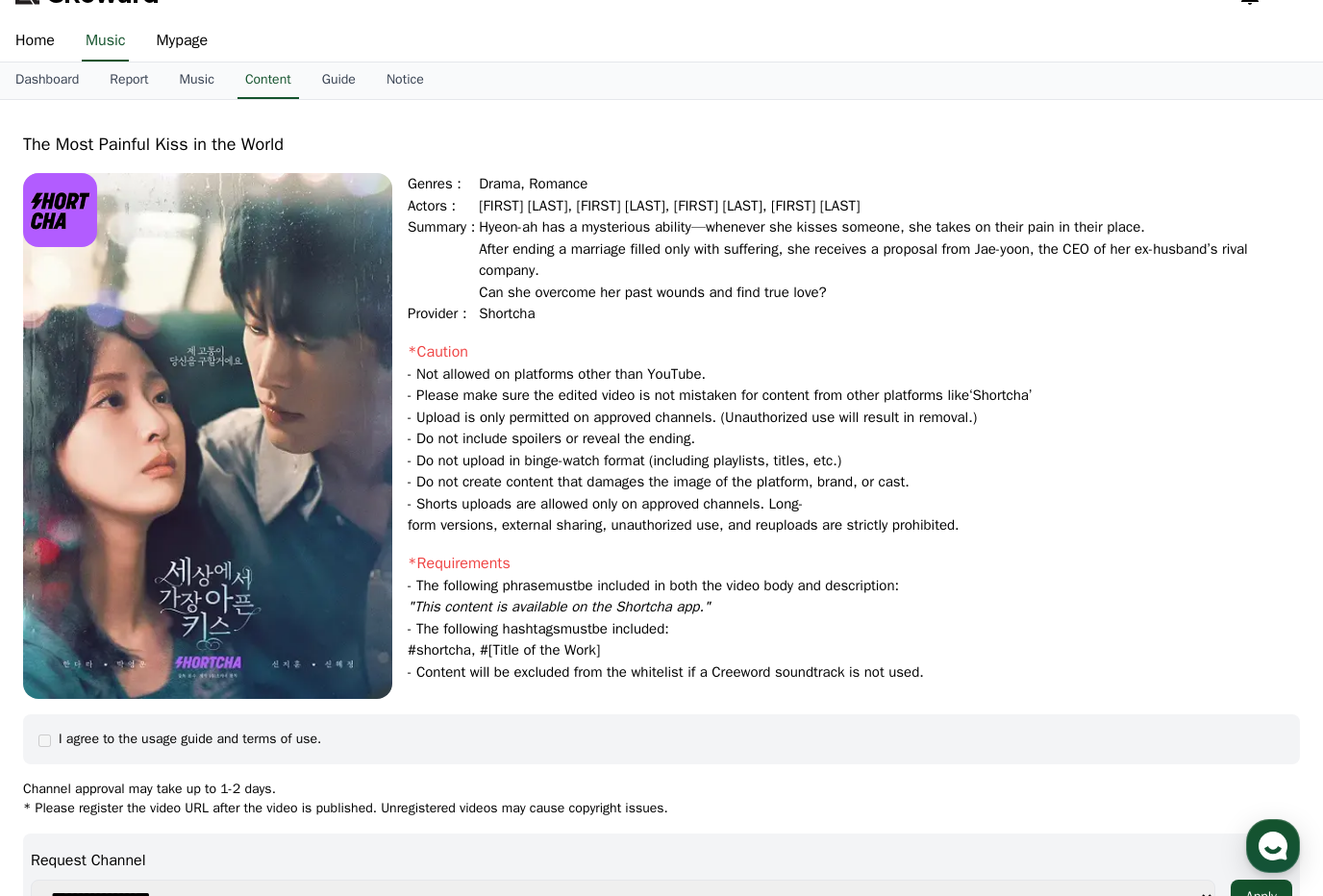 scroll, scrollTop: 32, scrollLeft: 0, axis: vertical 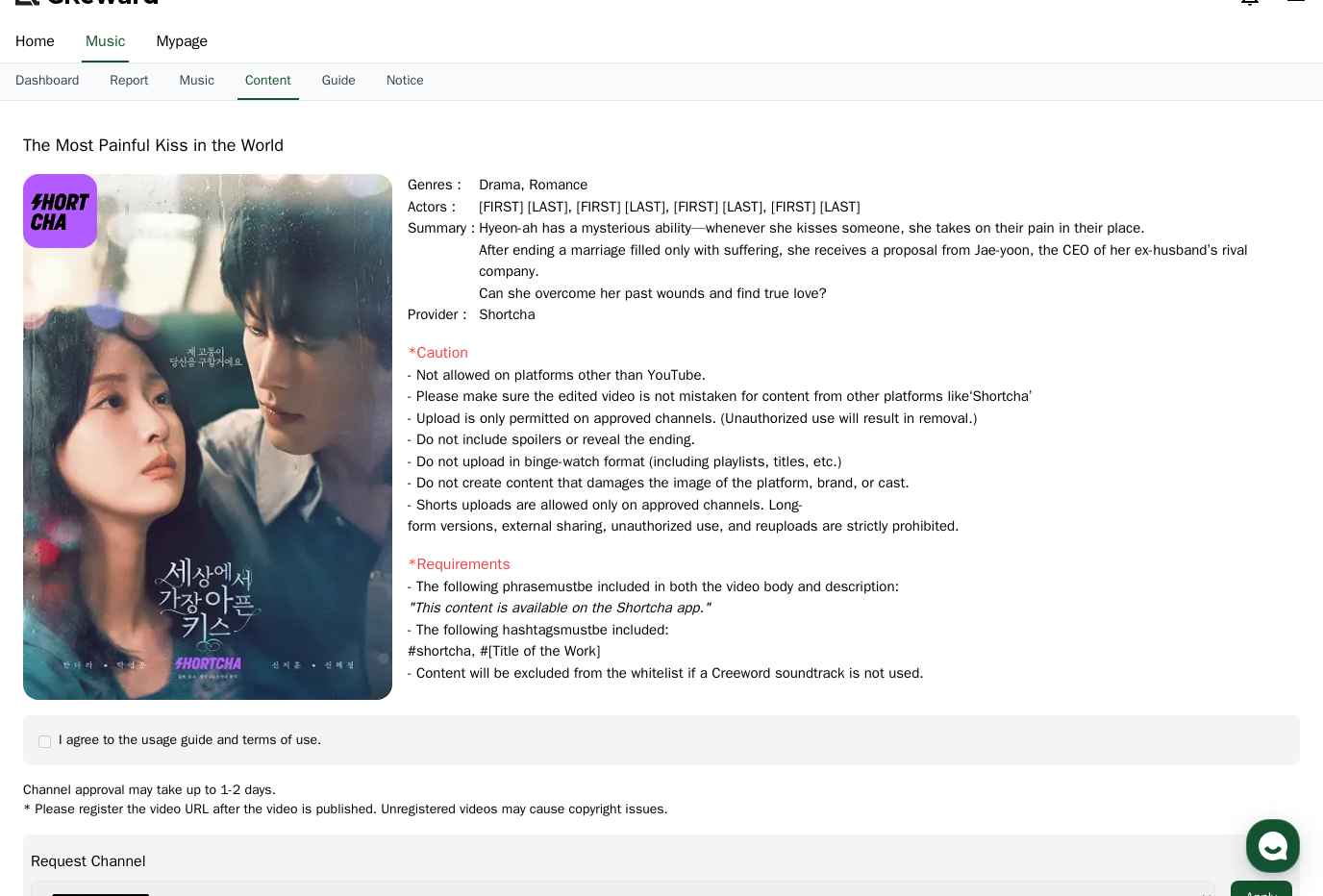 drag, startPoint x: 456, startPoint y: 376, endPoint x: 728, endPoint y: 371, distance: 272.04595 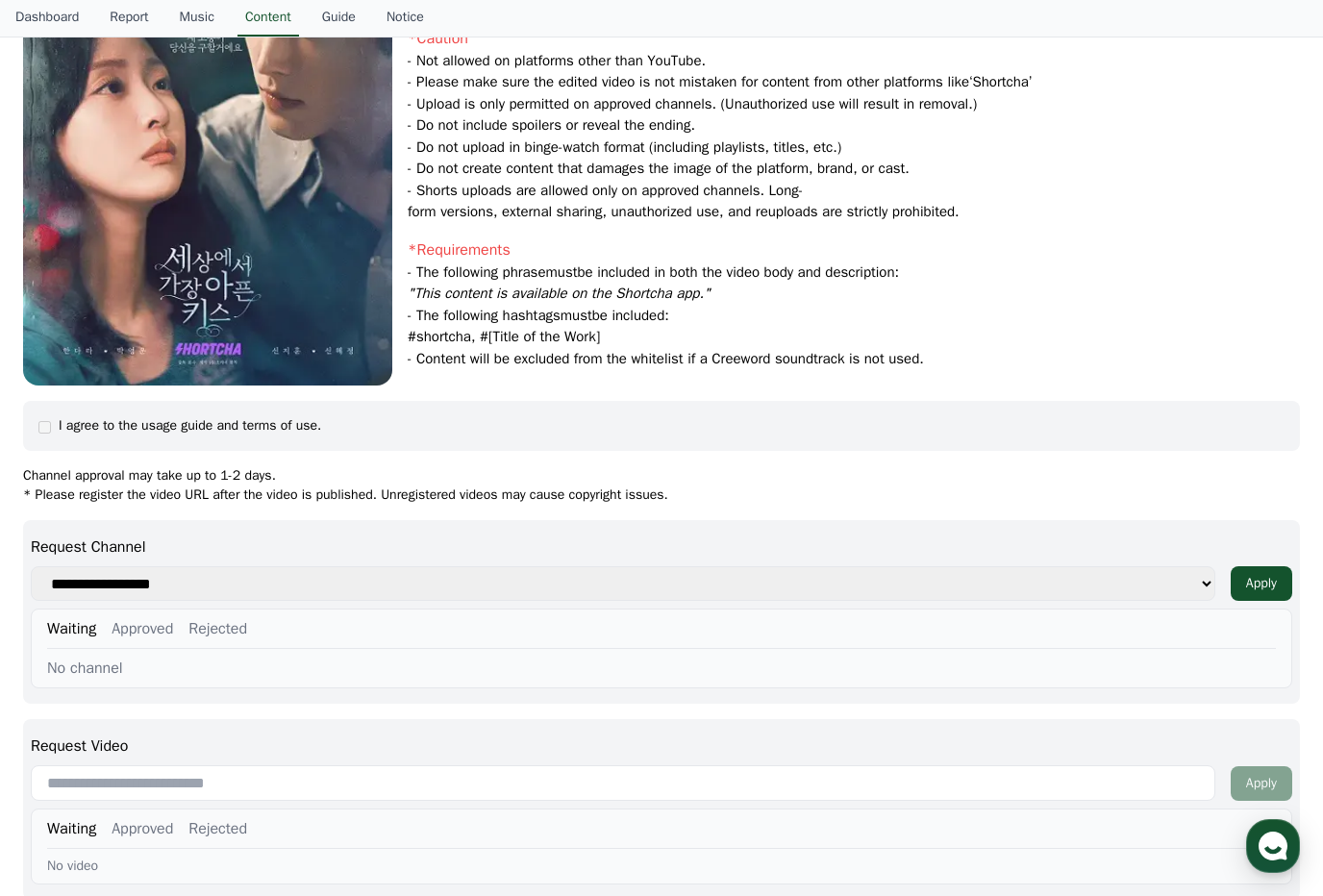 scroll, scrollTop: 0, scrollLeft: 0, axis: both 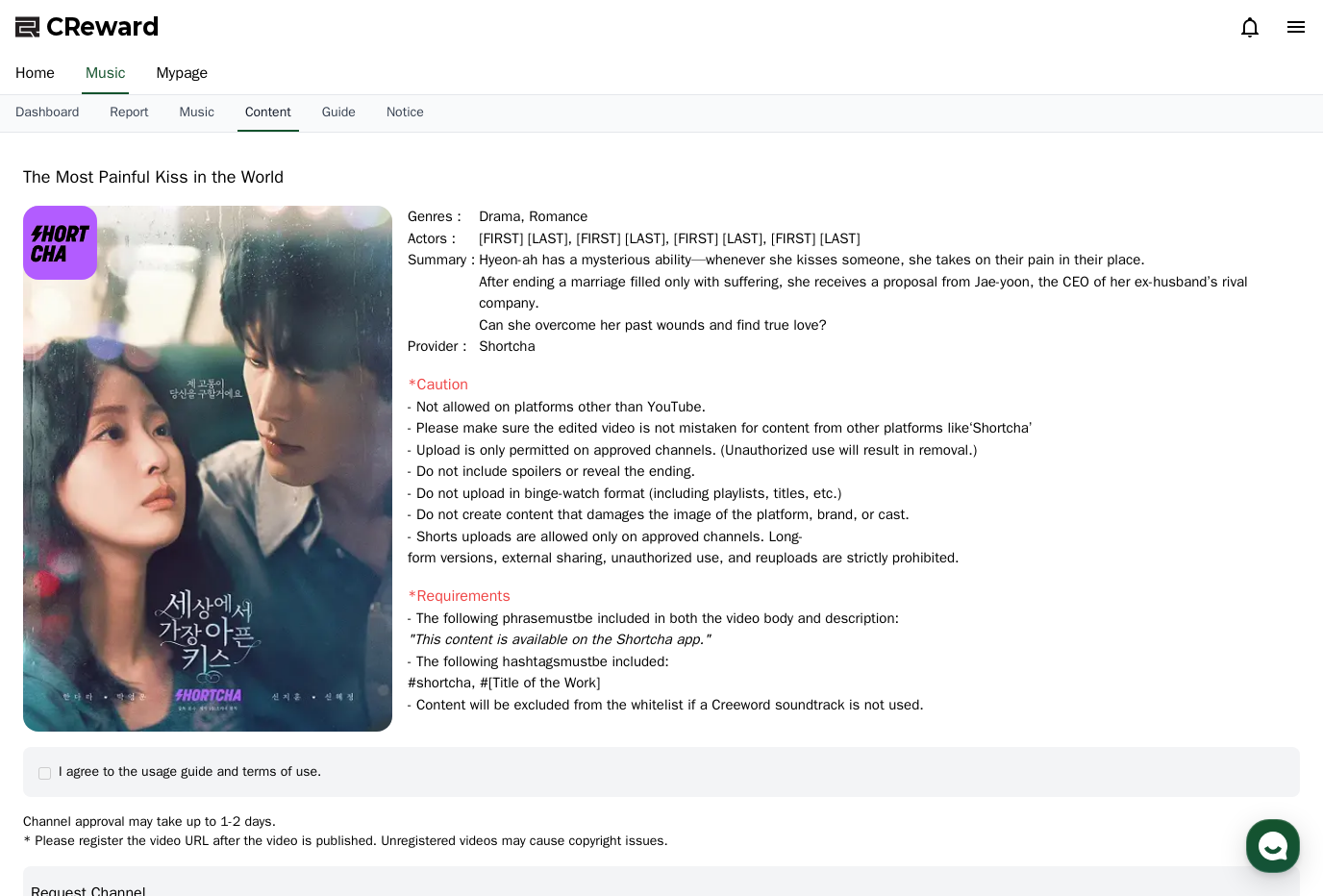 click on "Content" at bounding box center (268, 113) 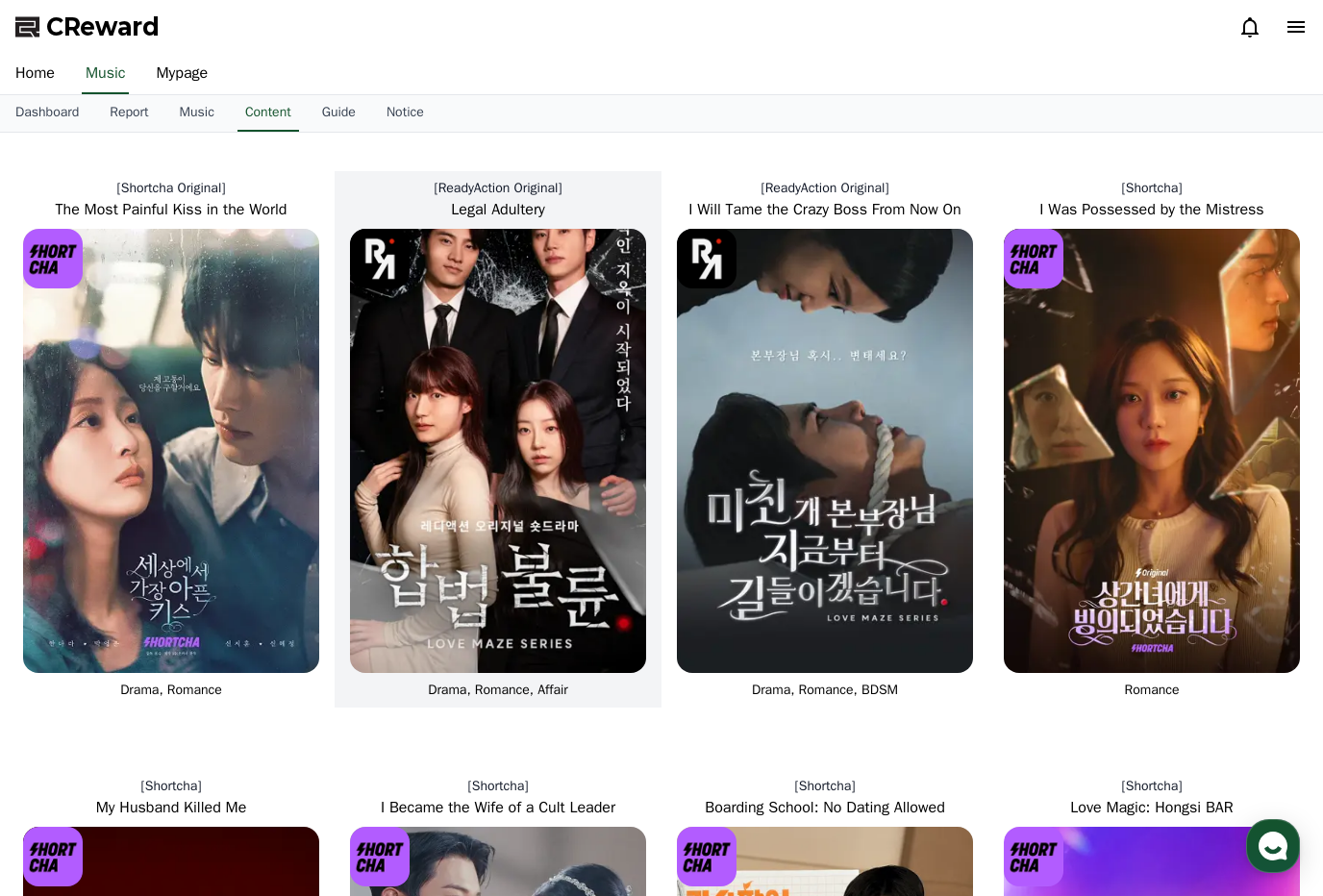 click at bounding box center [498, 451] 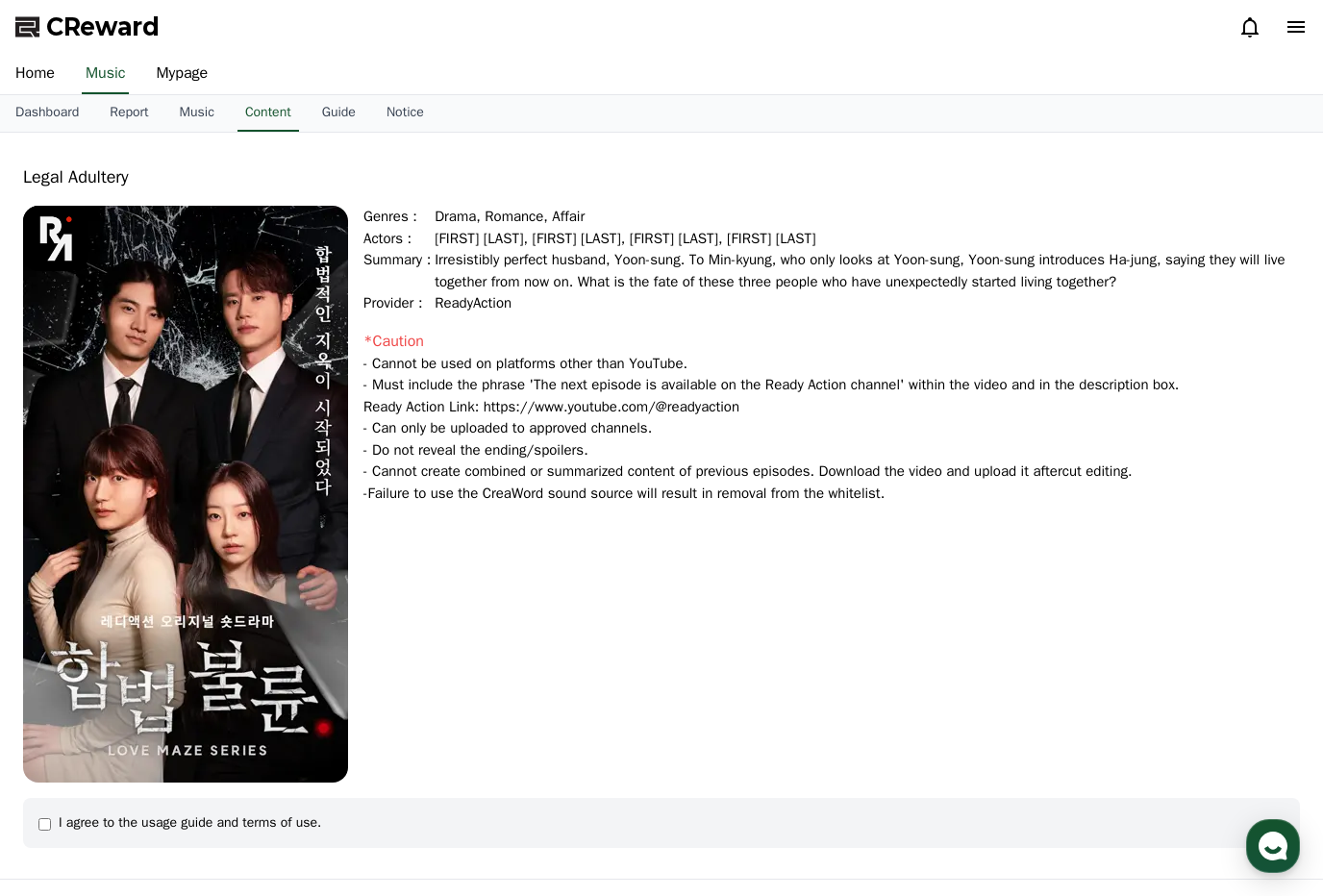 drag, startPoint x: 547, startPoint y: 356, endPoint x: 796, endPoint y: 356, distance: 249 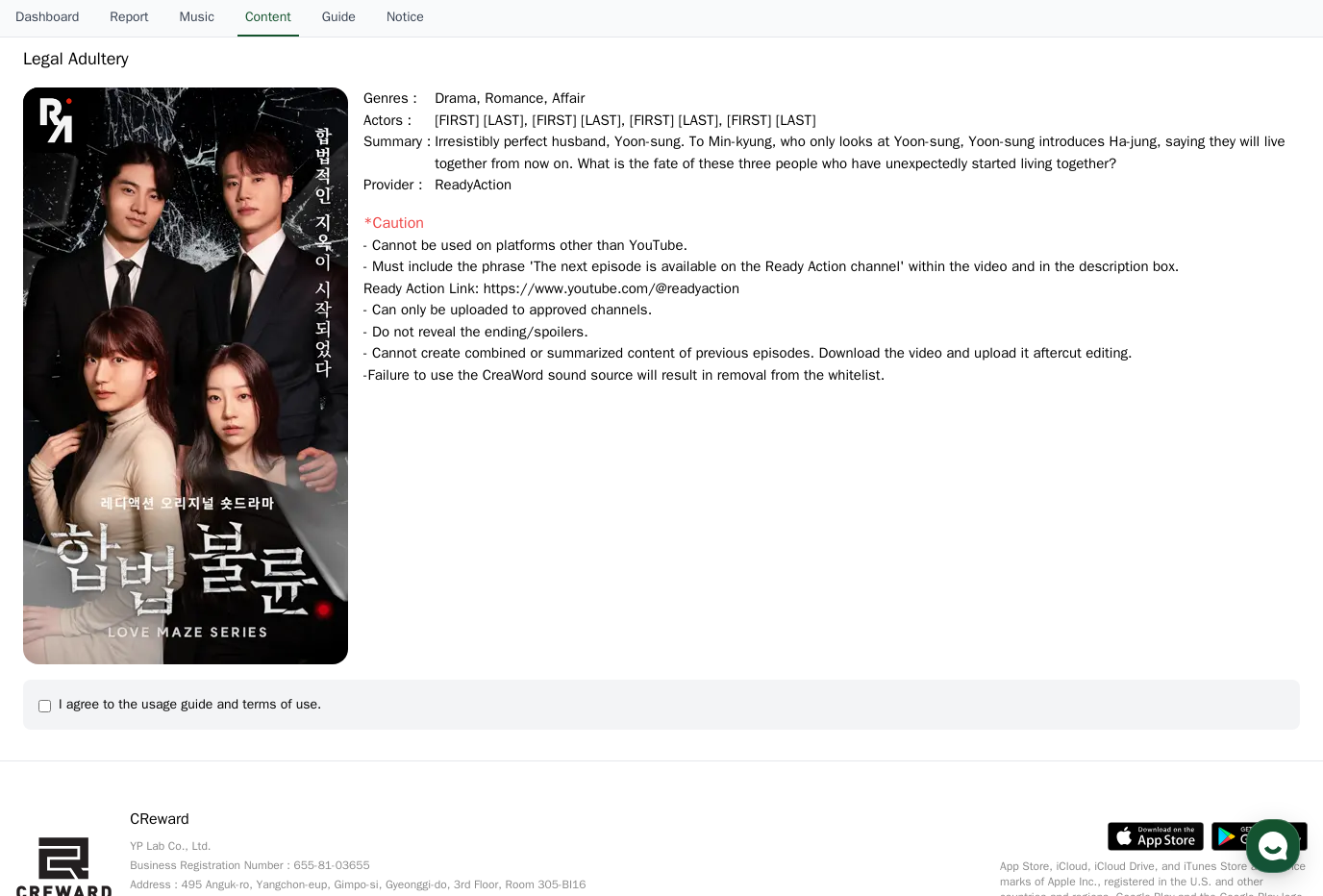 scroll, scrollTop: 222, scrollLeft: 0, axis: vertical 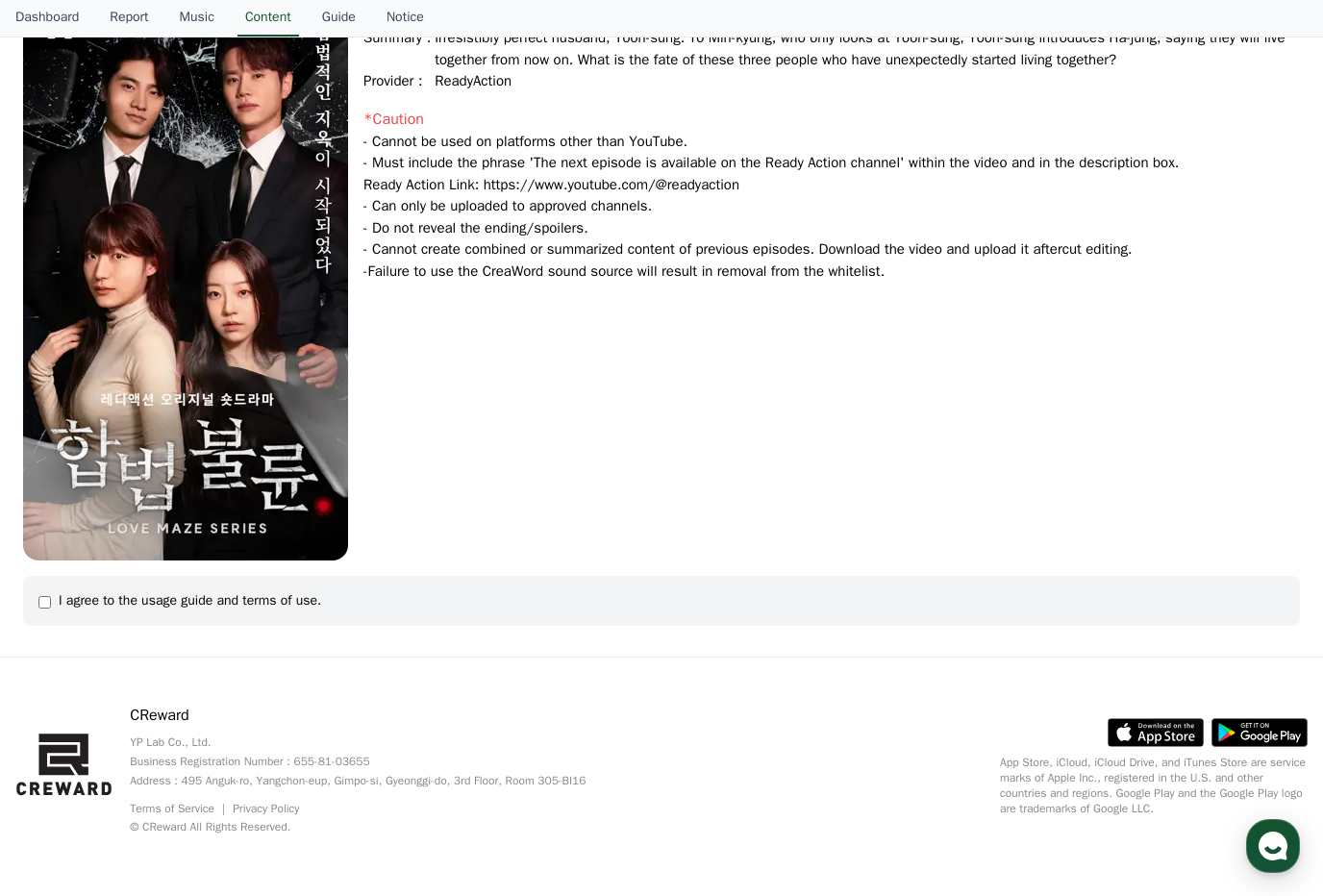 click on "I agree to the usage guide and terms of use." 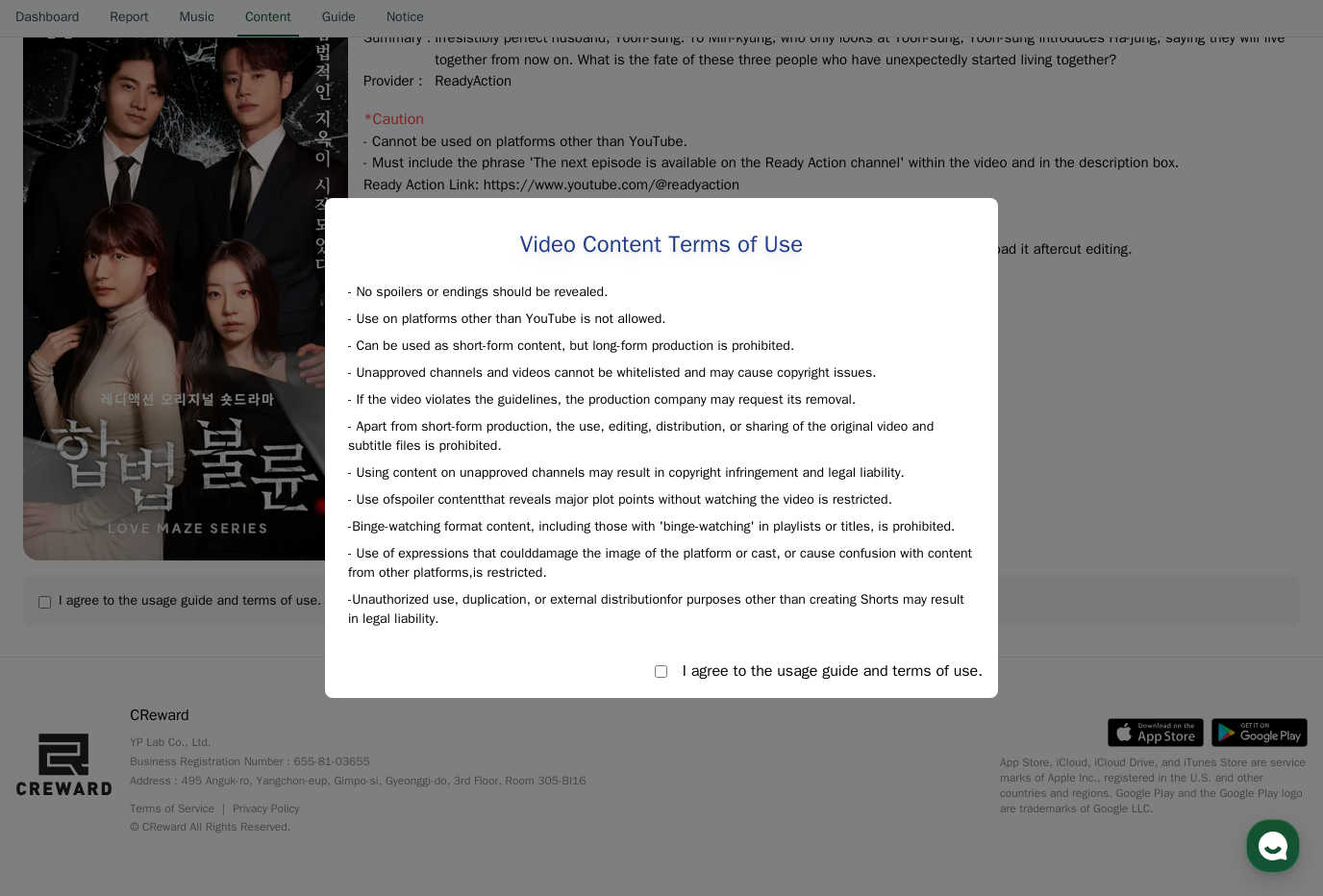 click on "I agree to the usage guide and terms of use." at bounding box center (662, 671) 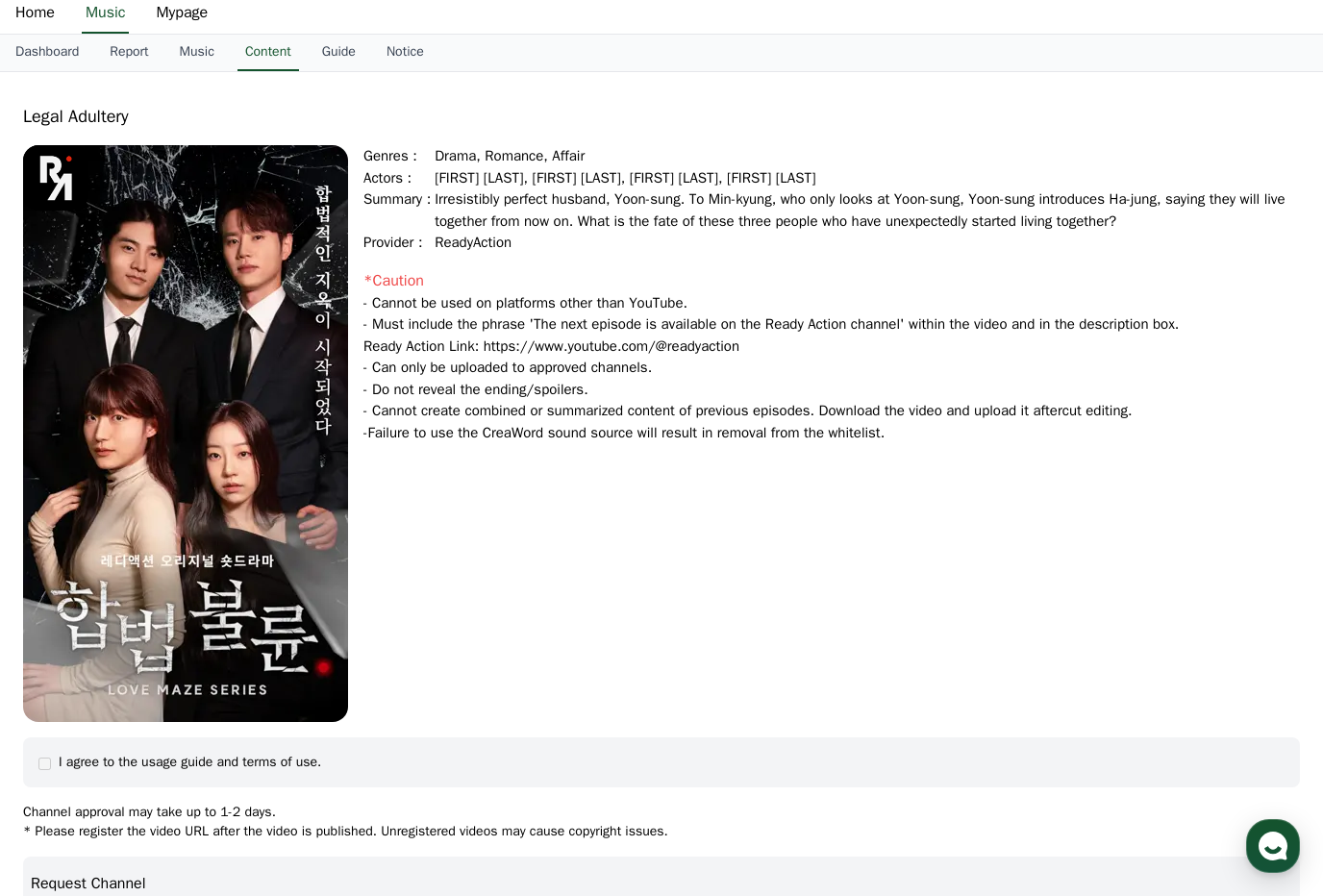 scroll, scrollTop: 0, scrollLeft: 0, axis: both 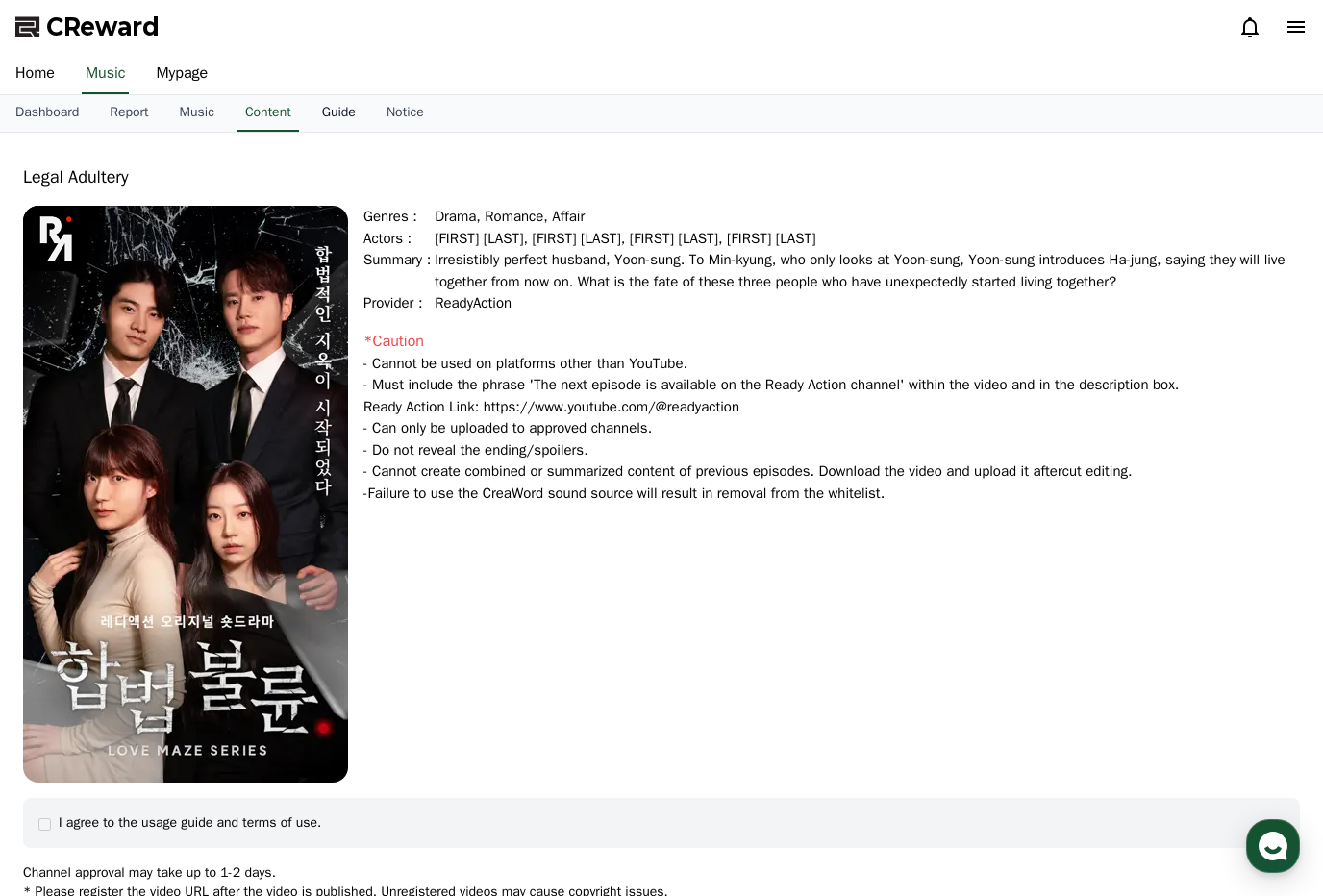 click on "Guide" at bounding box center (338, 113) 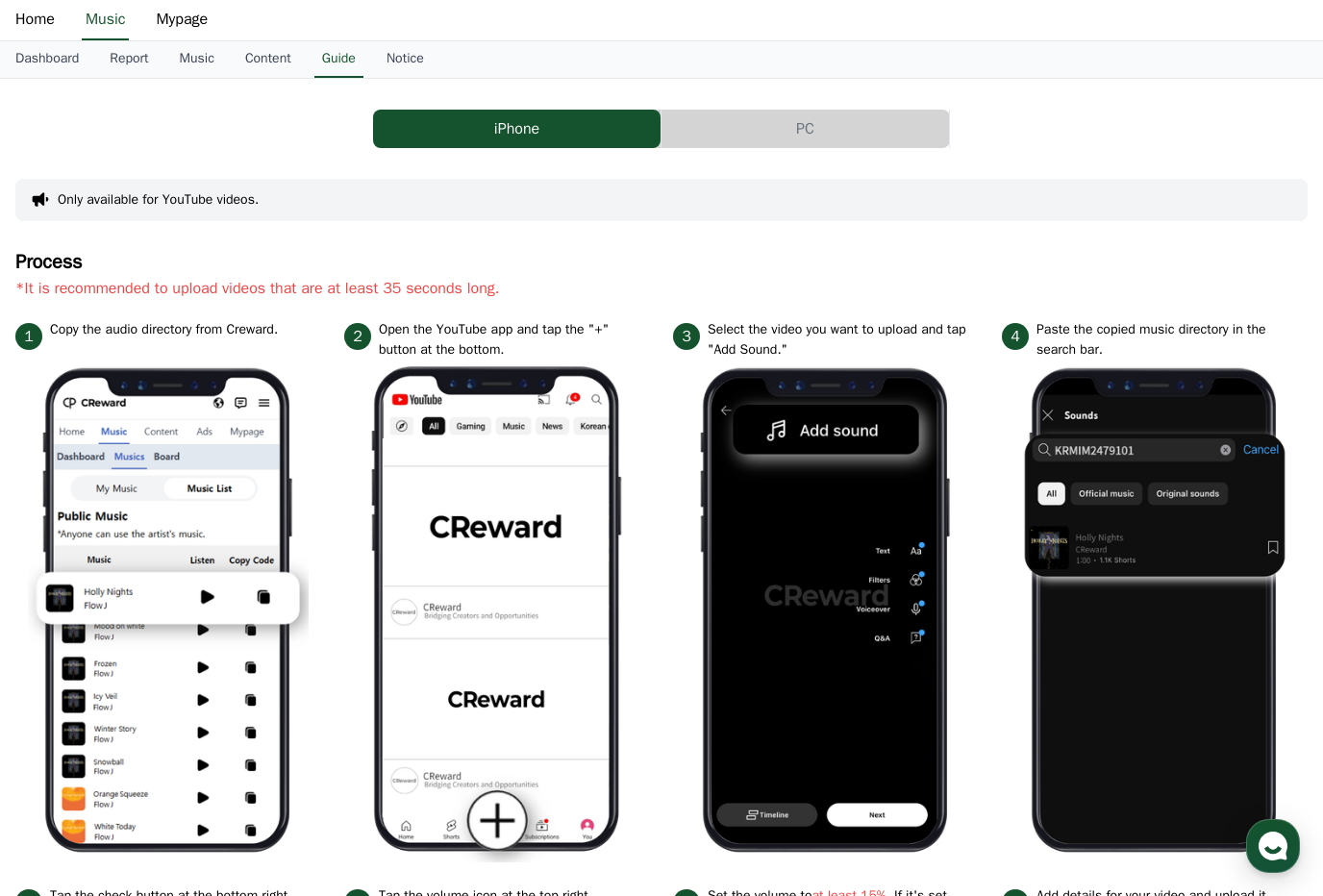 scroll, scrollTop: 0, scrollLeft: 0, axis: both 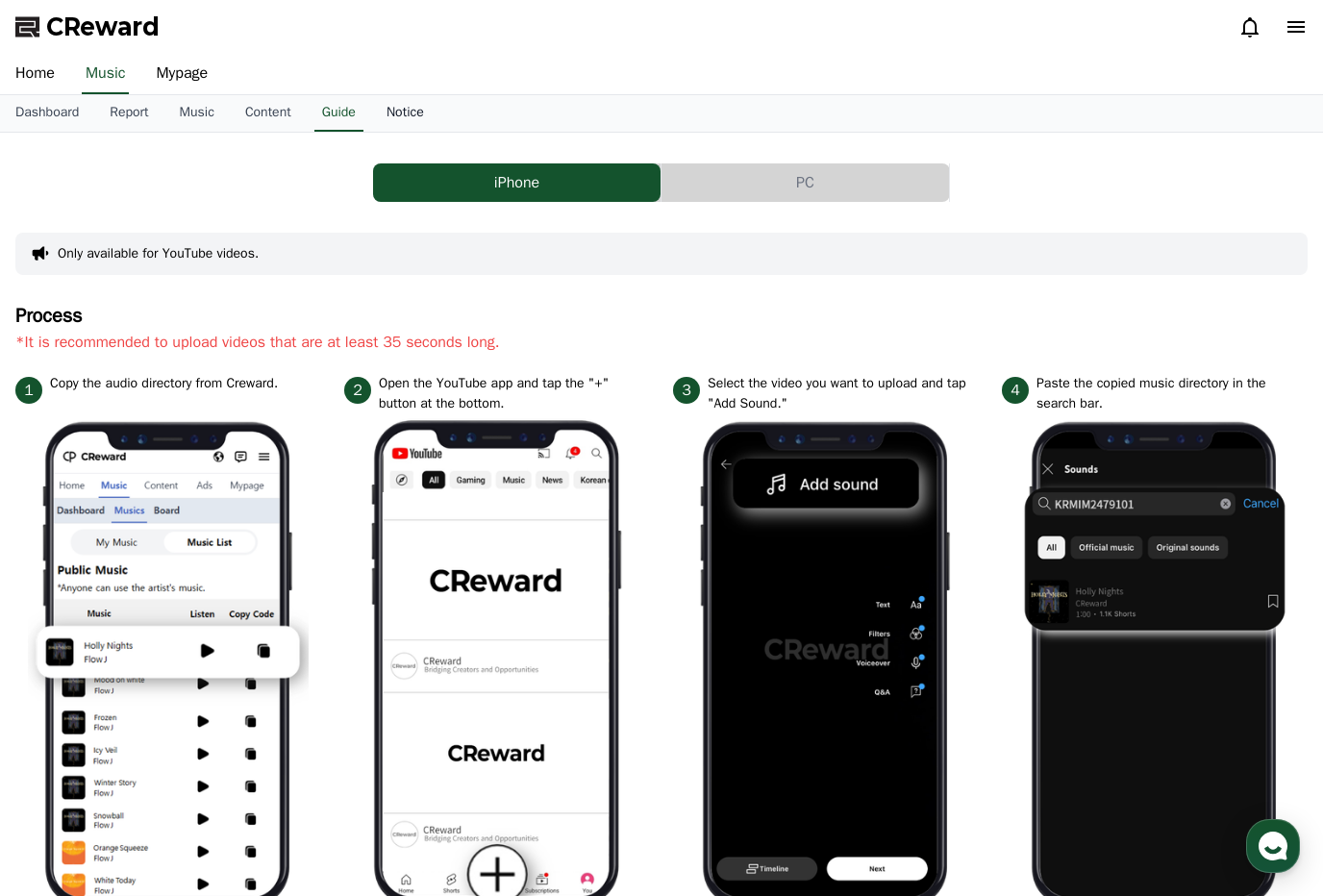 click on "Notice" at bounding box center [405, 113] 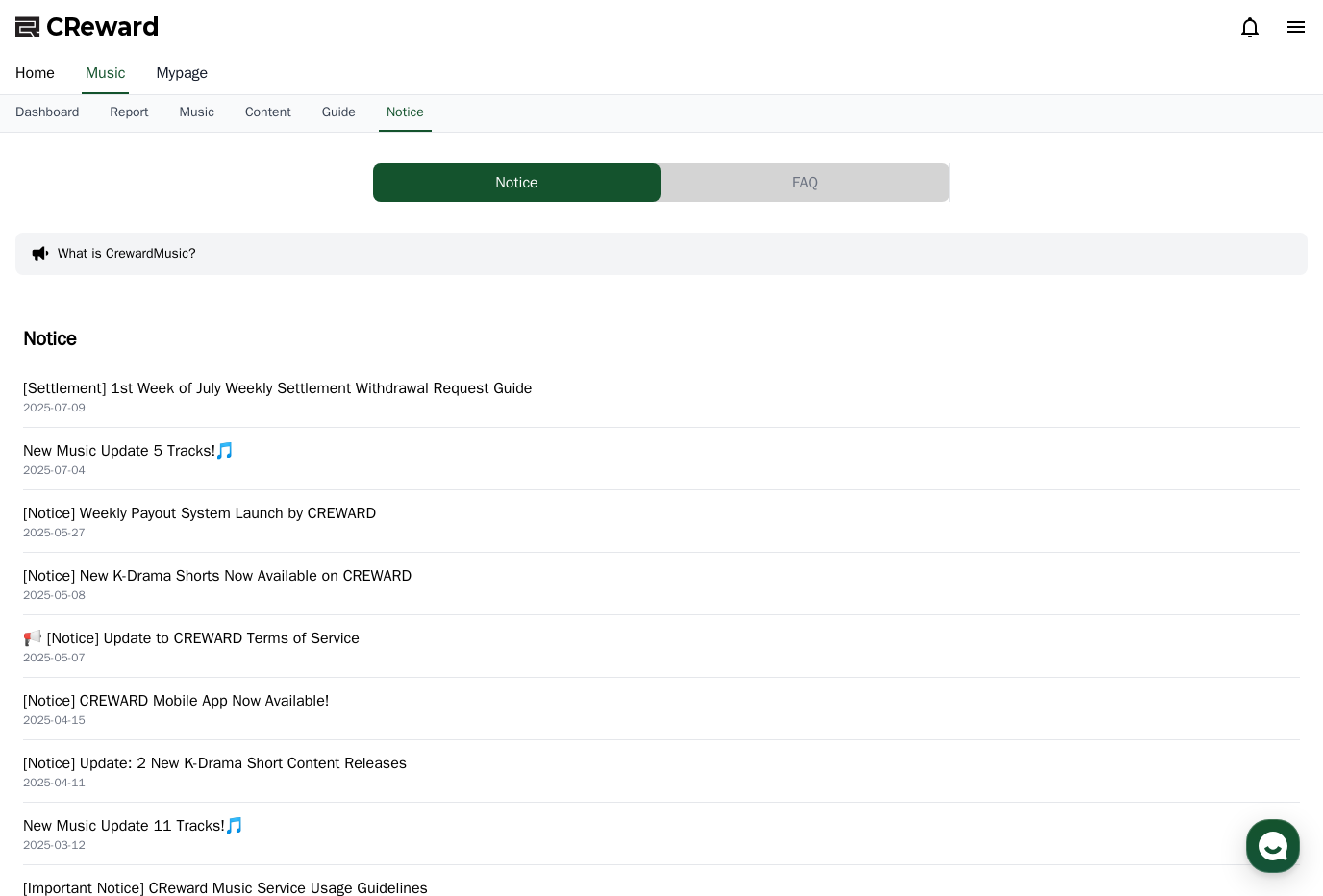 click on "Mypage" at bounding box center (182, 74) 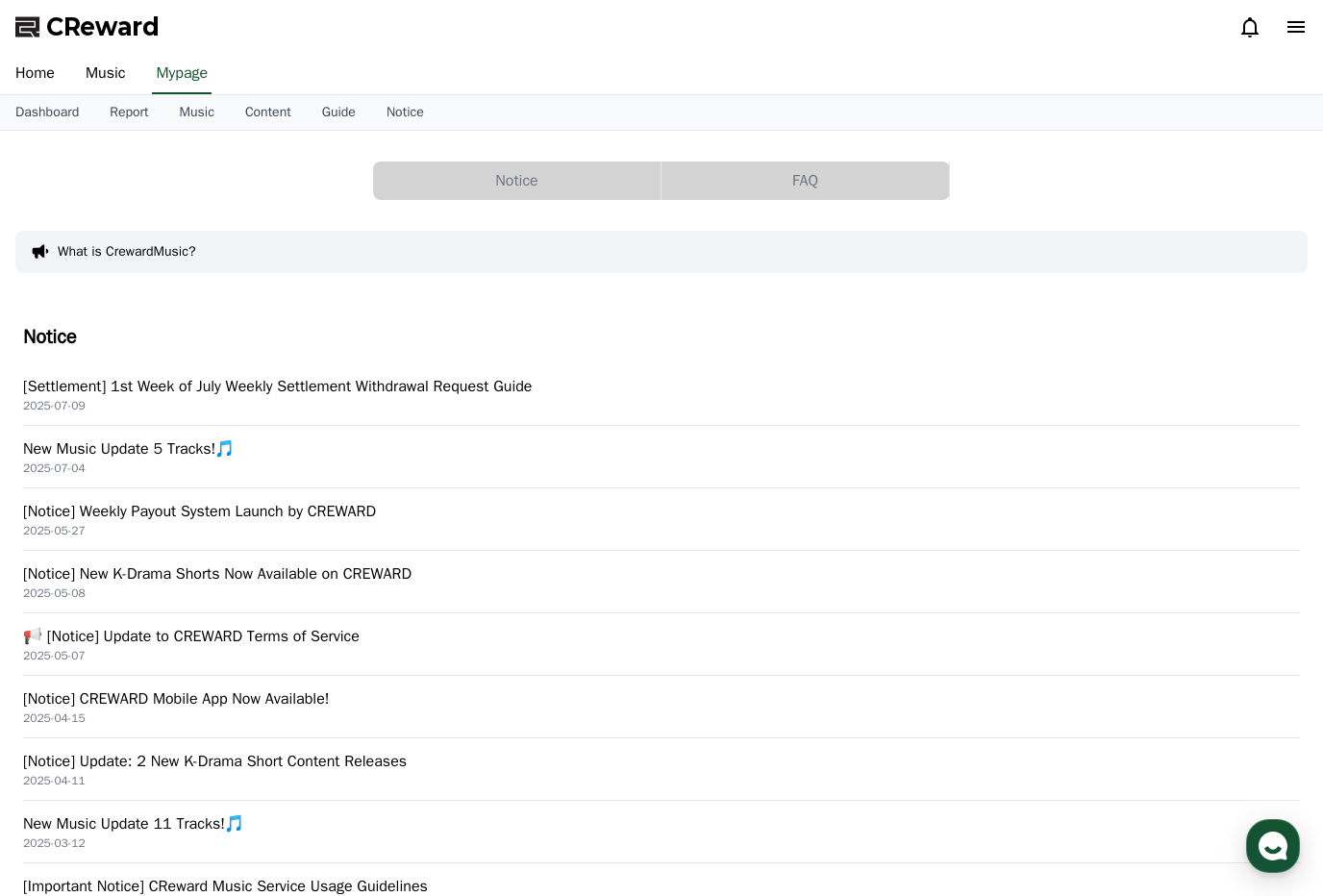 select on "**********" 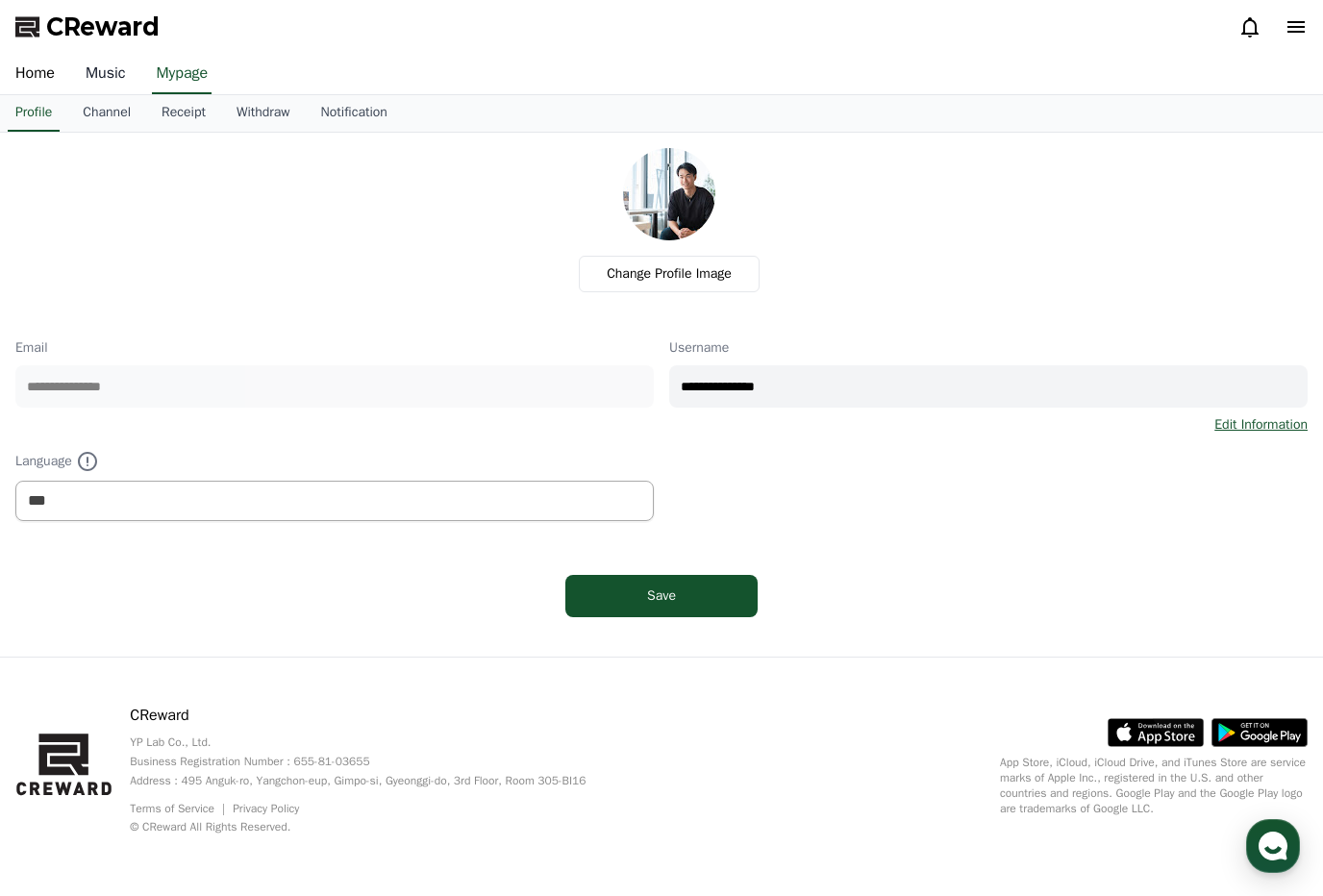 click on "Music" at bounding box center (106, 74) 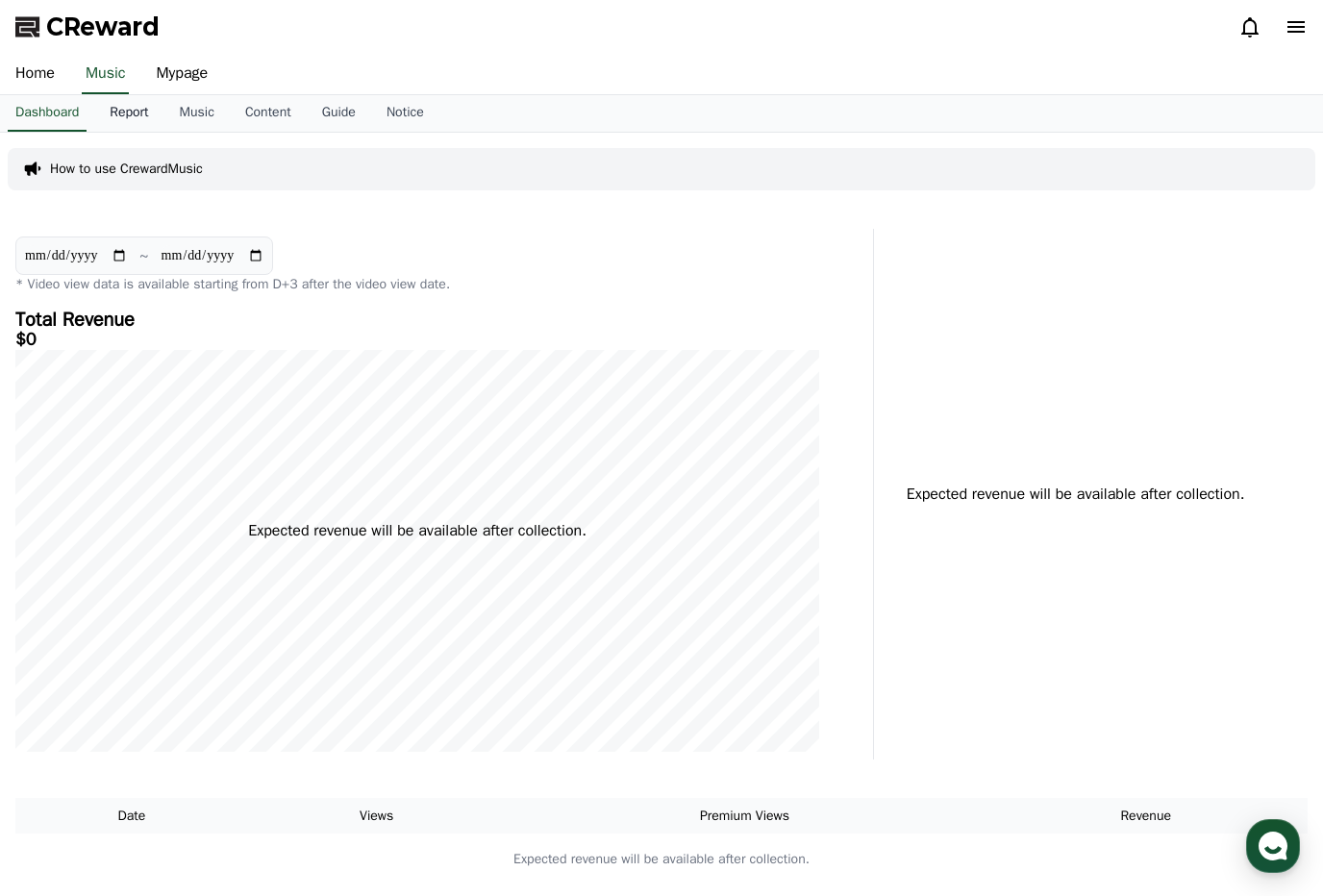 click on "Report" at bounding box center [129, 113] 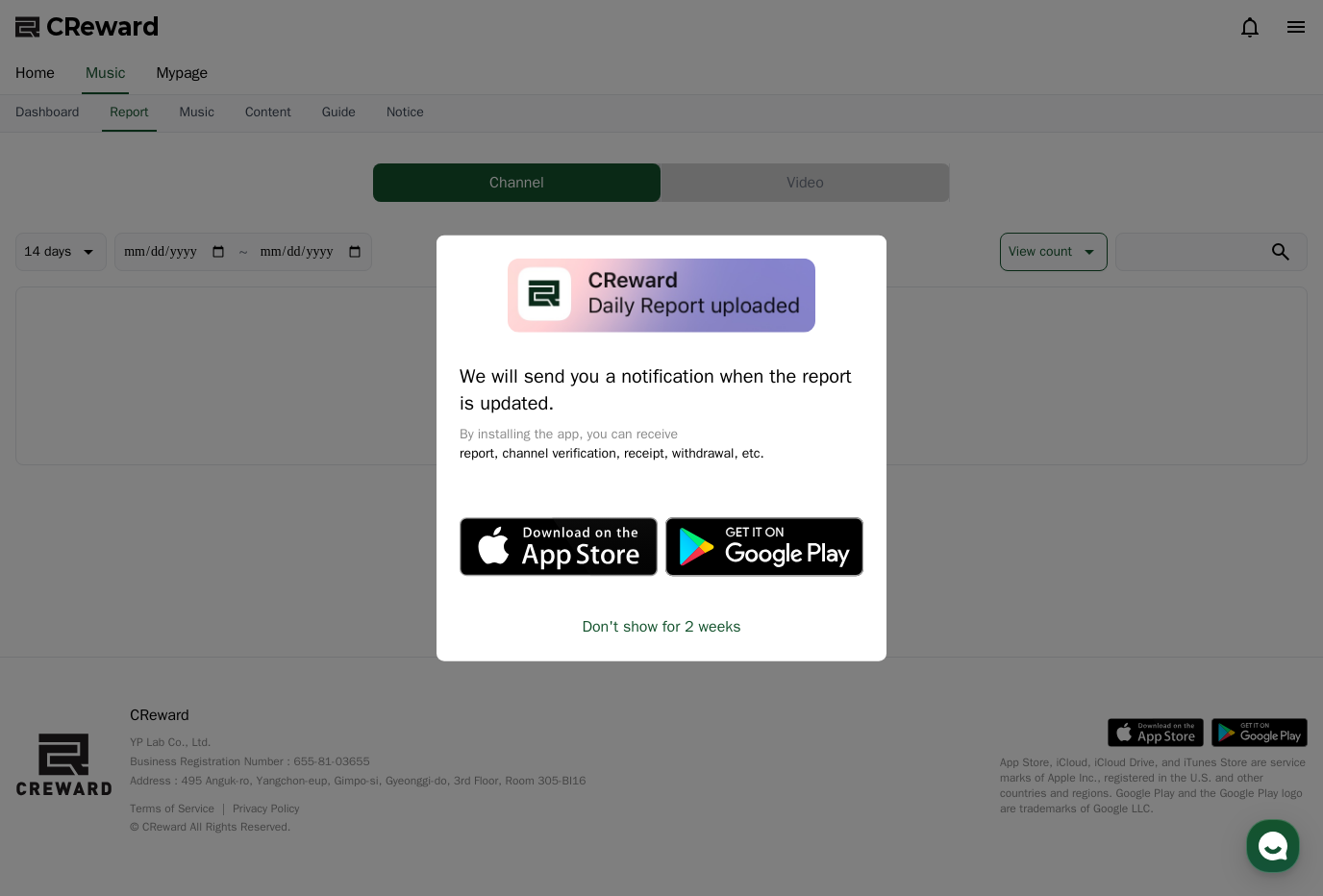 click at bounding box center [662, 448] 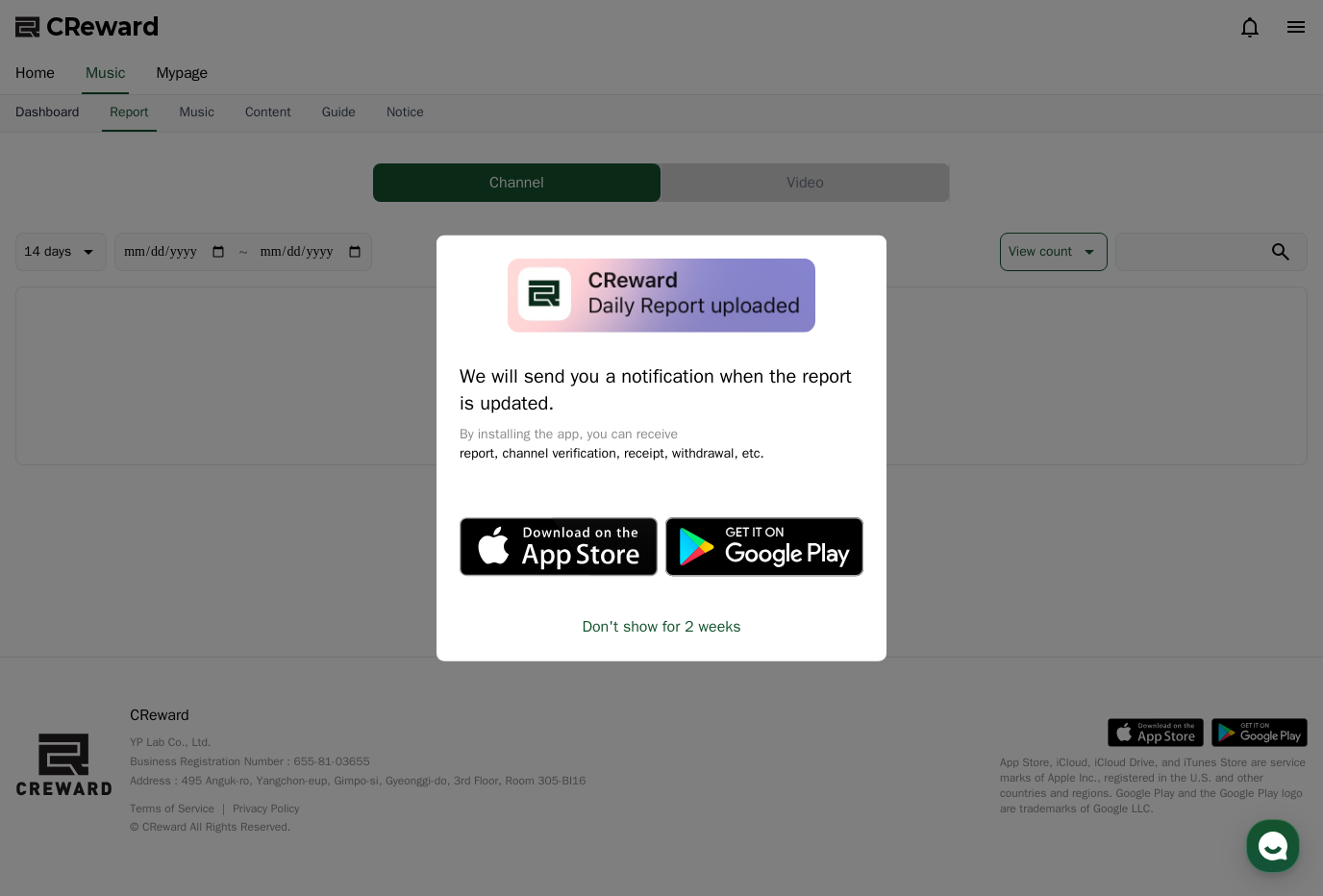 click on "Dashboard" at bounding box center [47, 113] 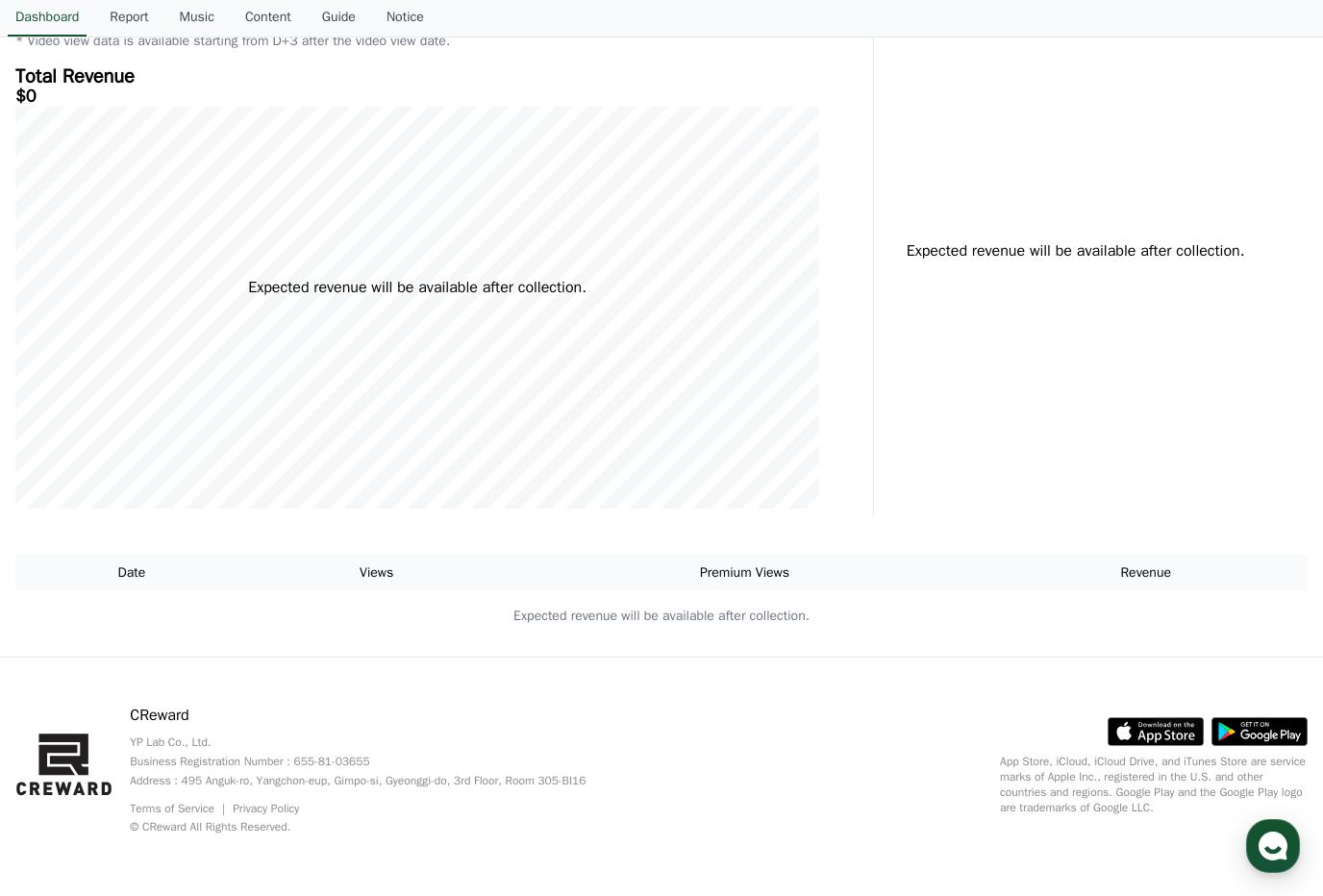scroll, scrollTop: 0, scrollLeft: 0, axis: both 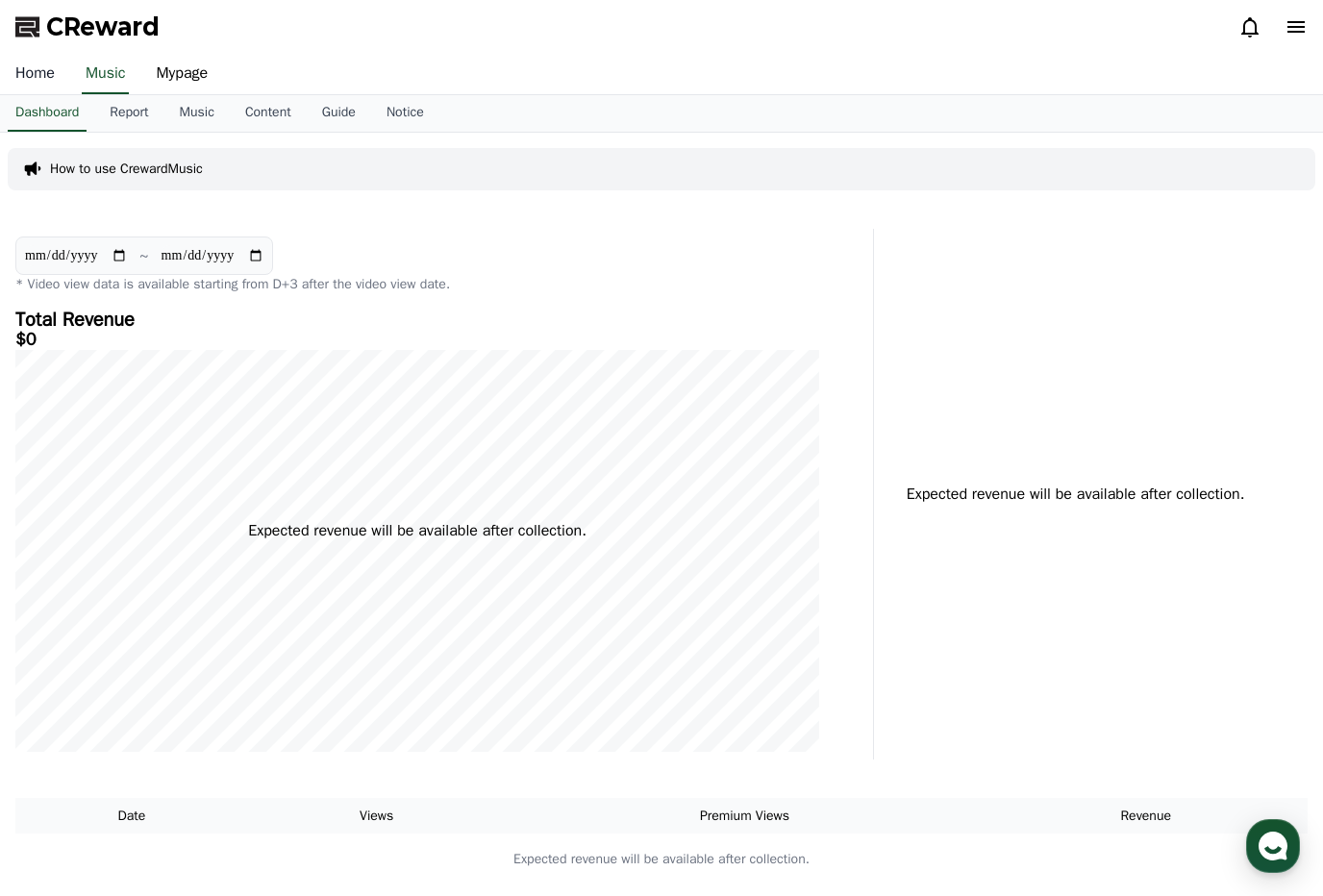 click on "Home" at bounding box center [35, 74] 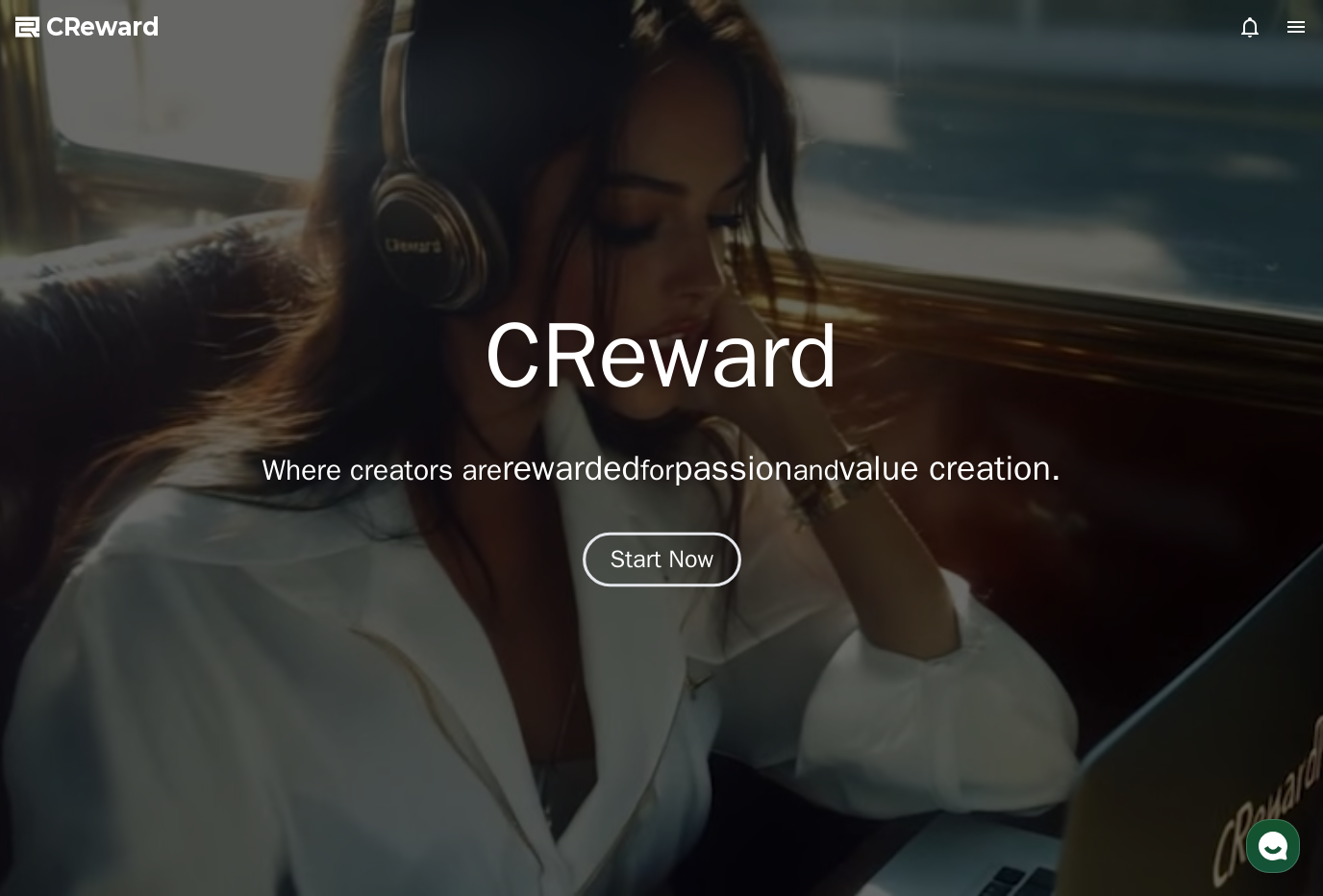 click on "Start Now" at bounding box center (662, 560) 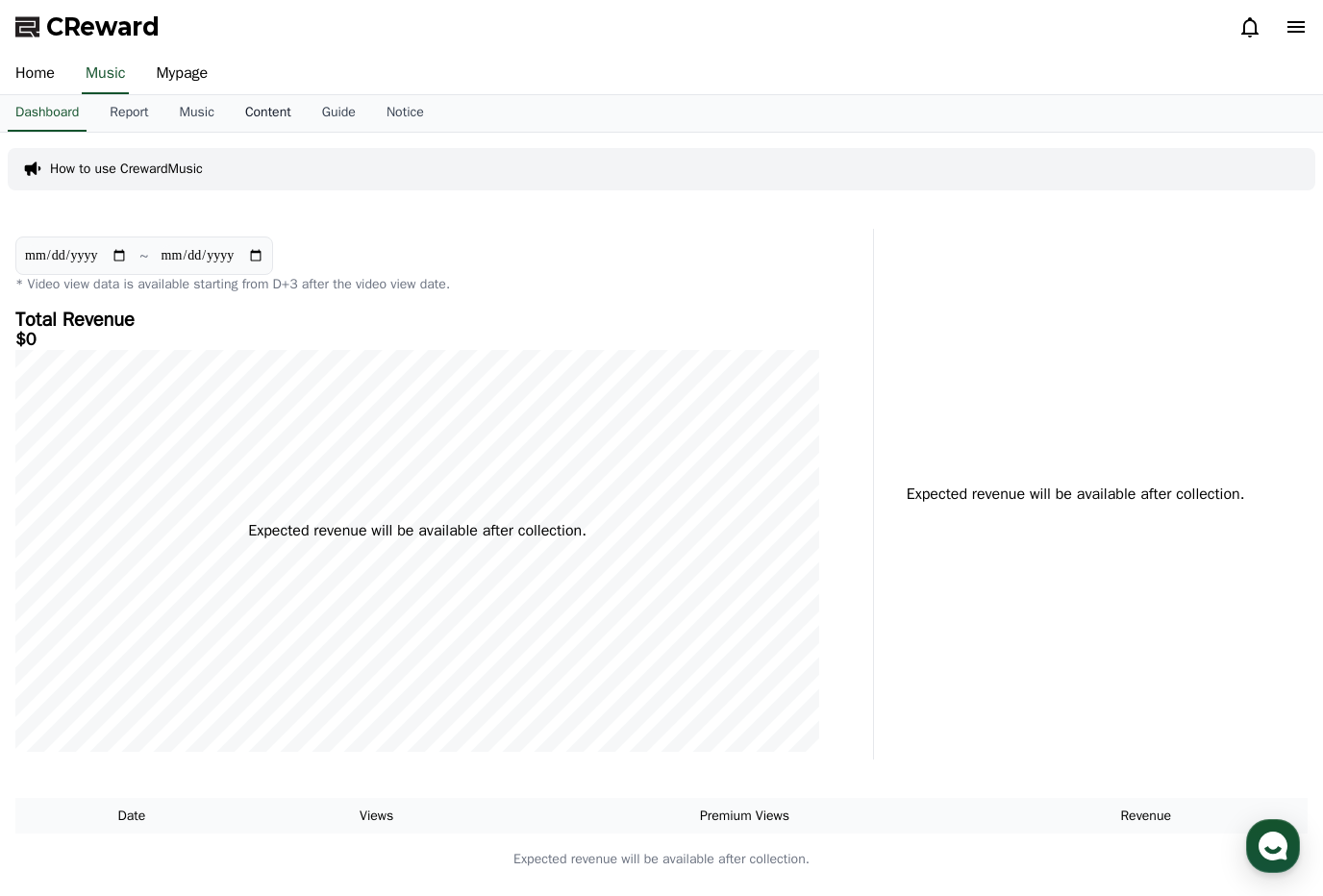 click on "Content" at bounding box center (268, 113) 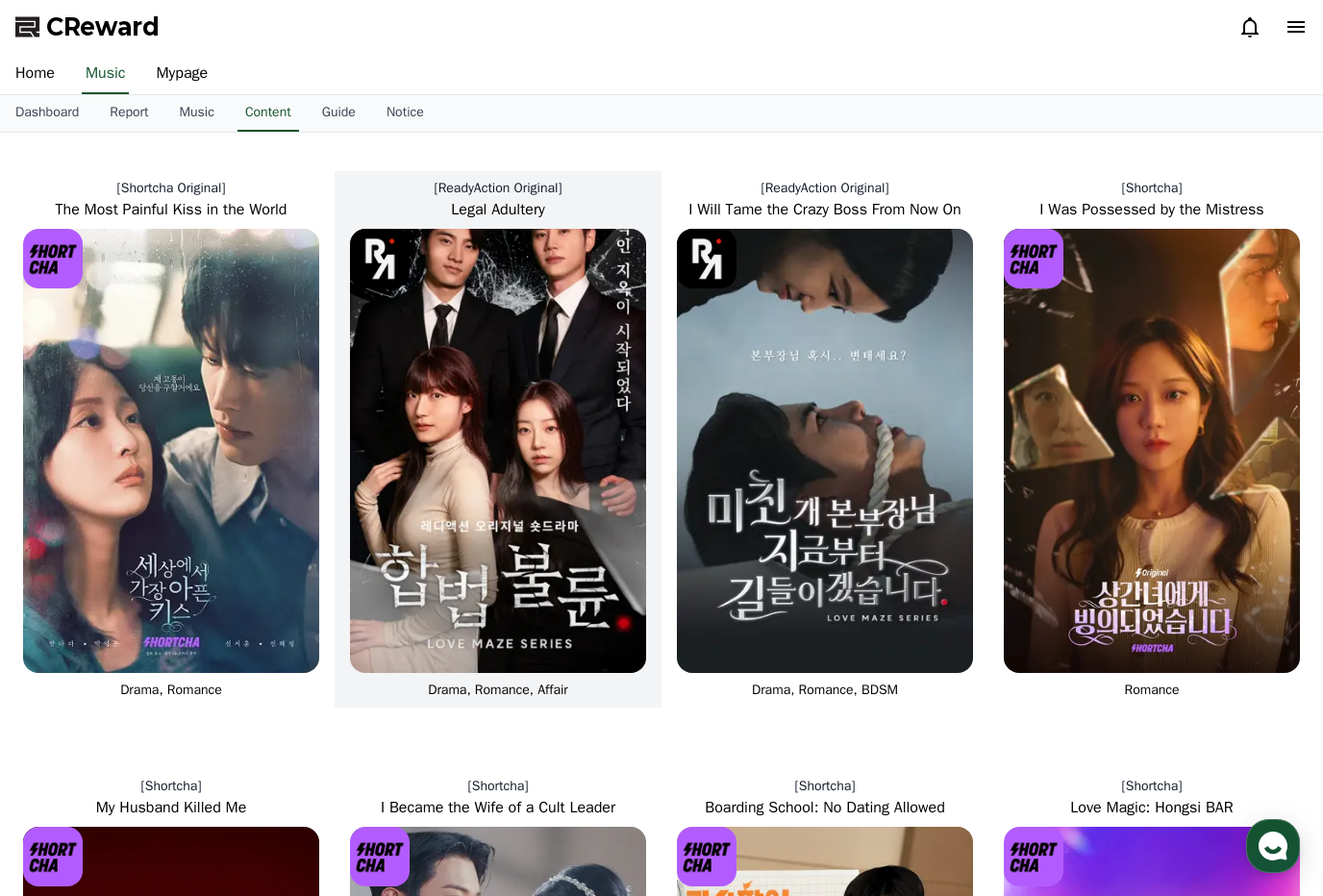 scroll, scrollTop: 37, scrollLeft: 0, axis: vertical 